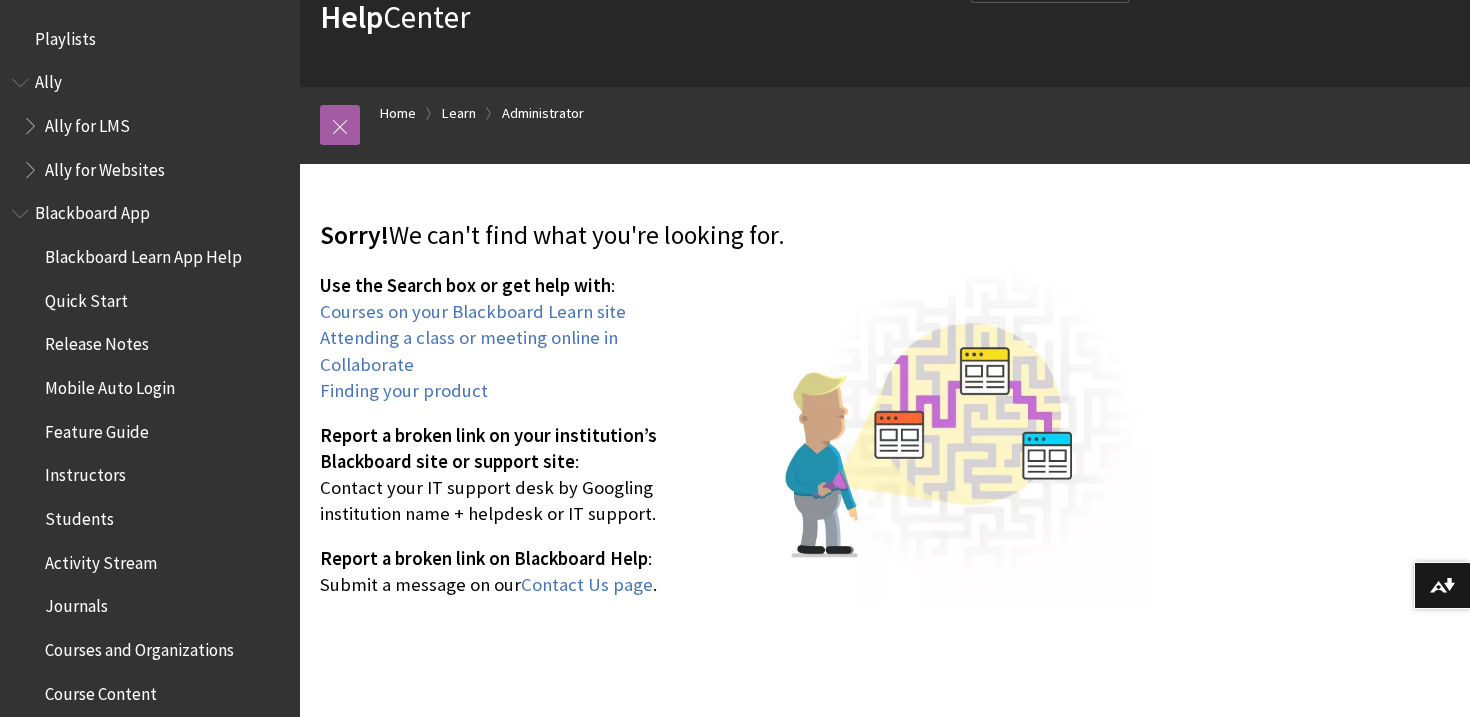 scroll, scrollTop: 0, scrollLeft: 0, axis: both 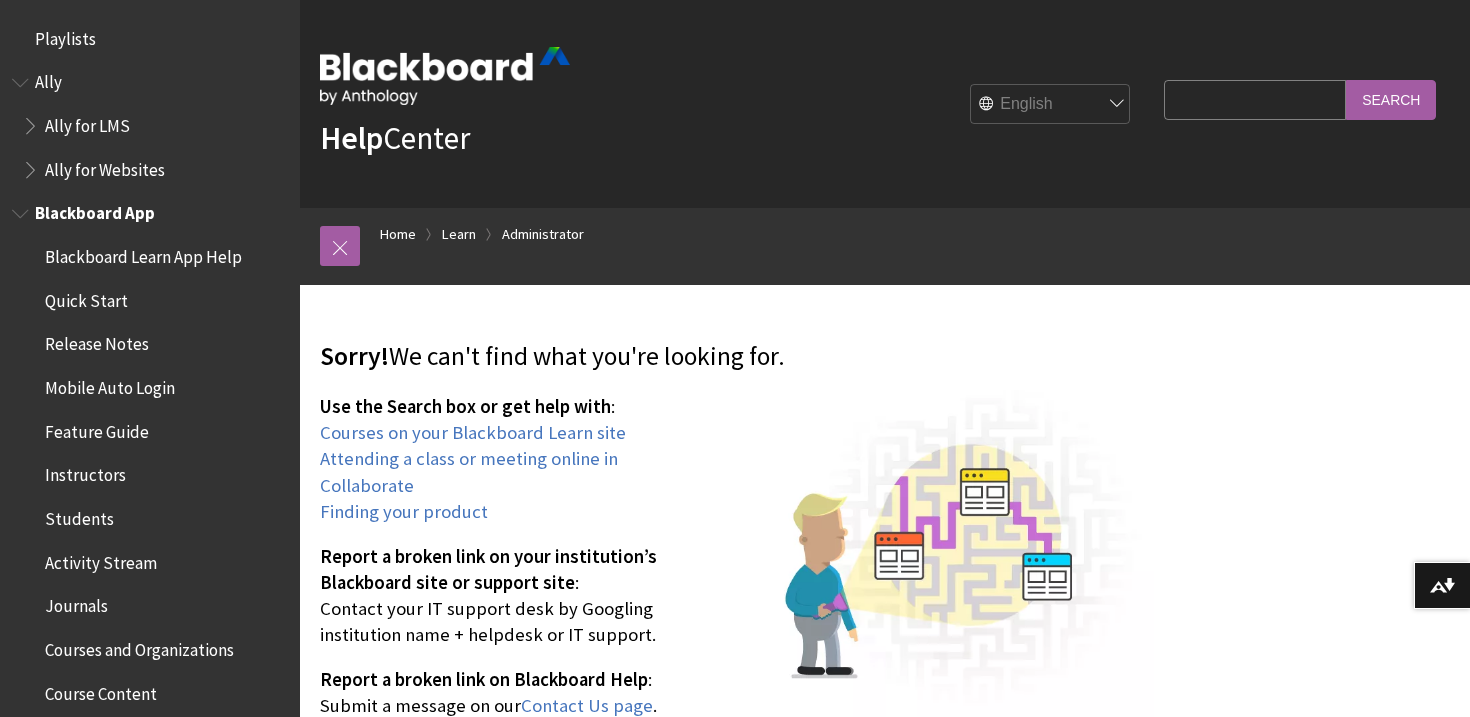 click on "Blackboard Learn App Help" at bounding box center [143, 253] 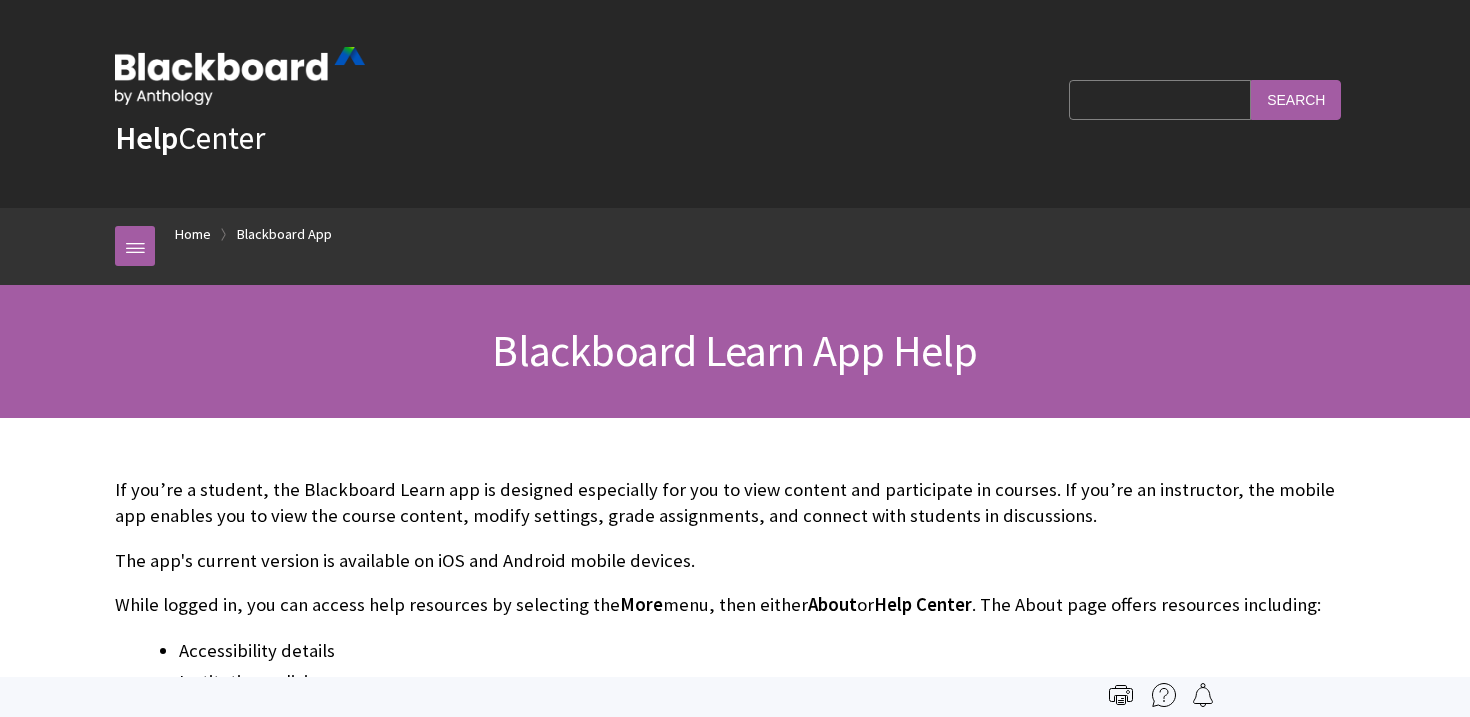 scroll, scrollTop: 0, scrollLeft: 0, axis: both 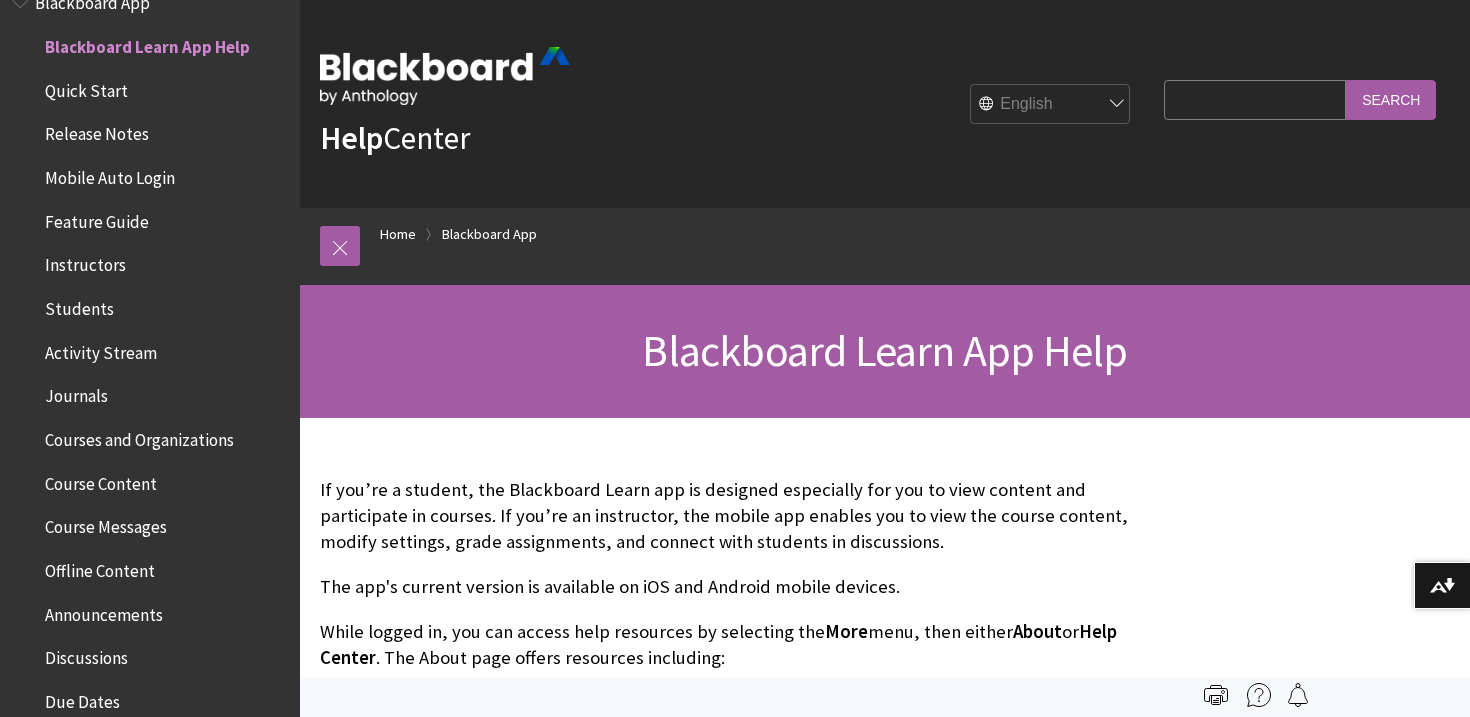 click on "Search Query" at bounding box center (1255, 99) 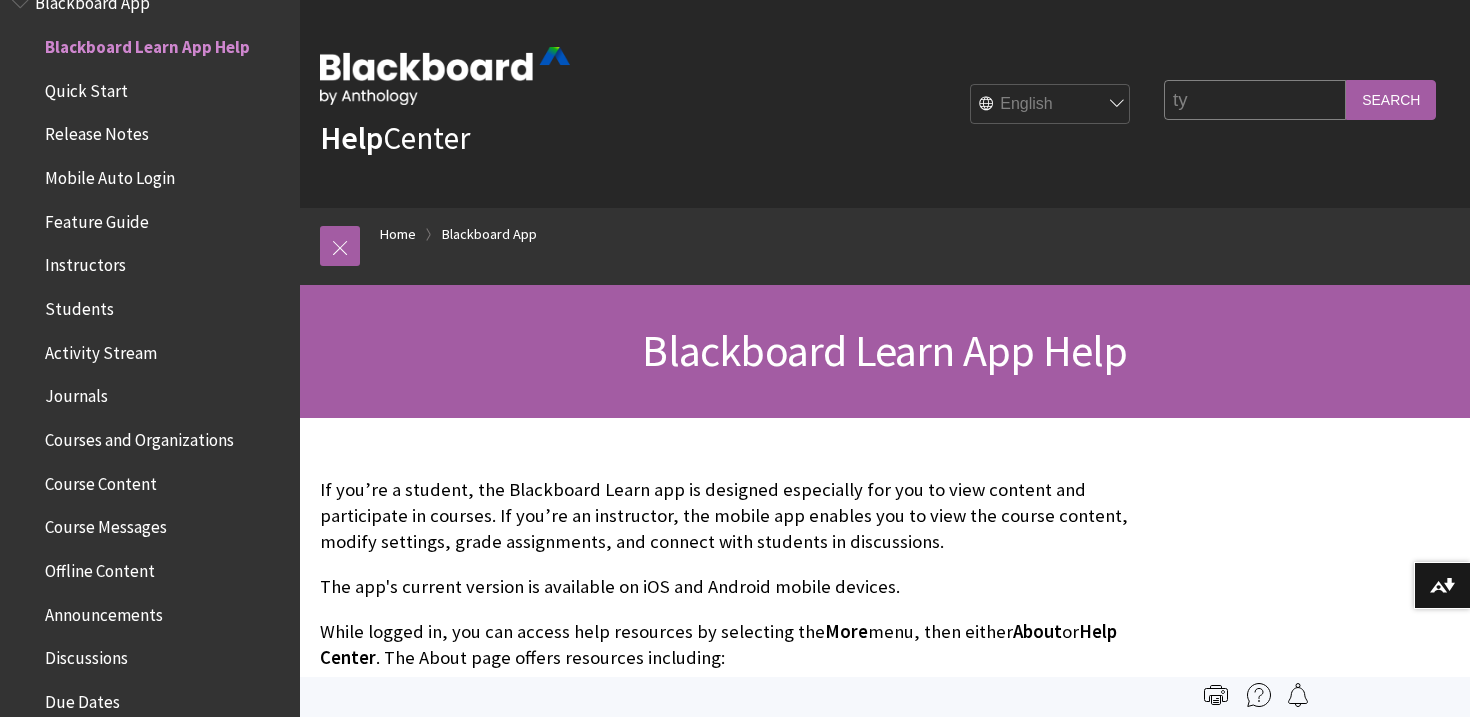 type on "t" 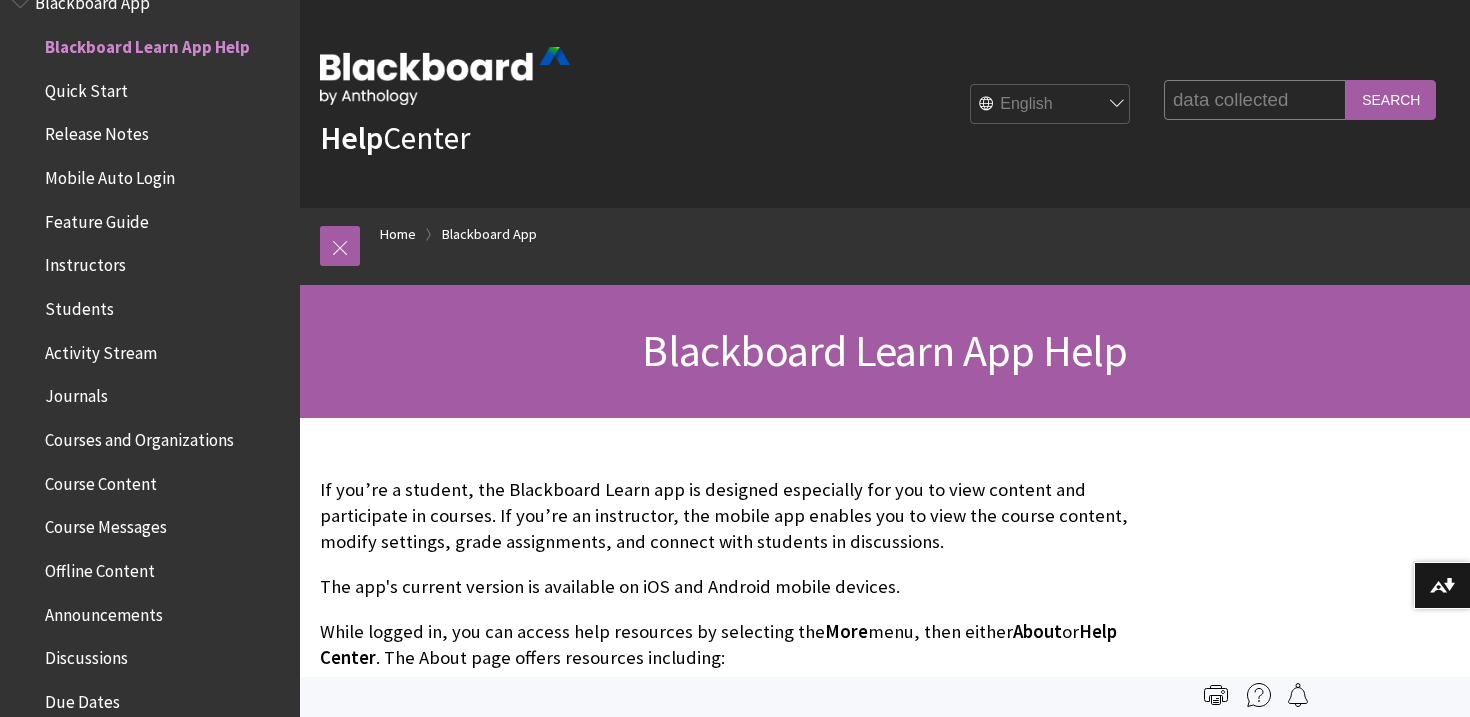 type on "data collected" 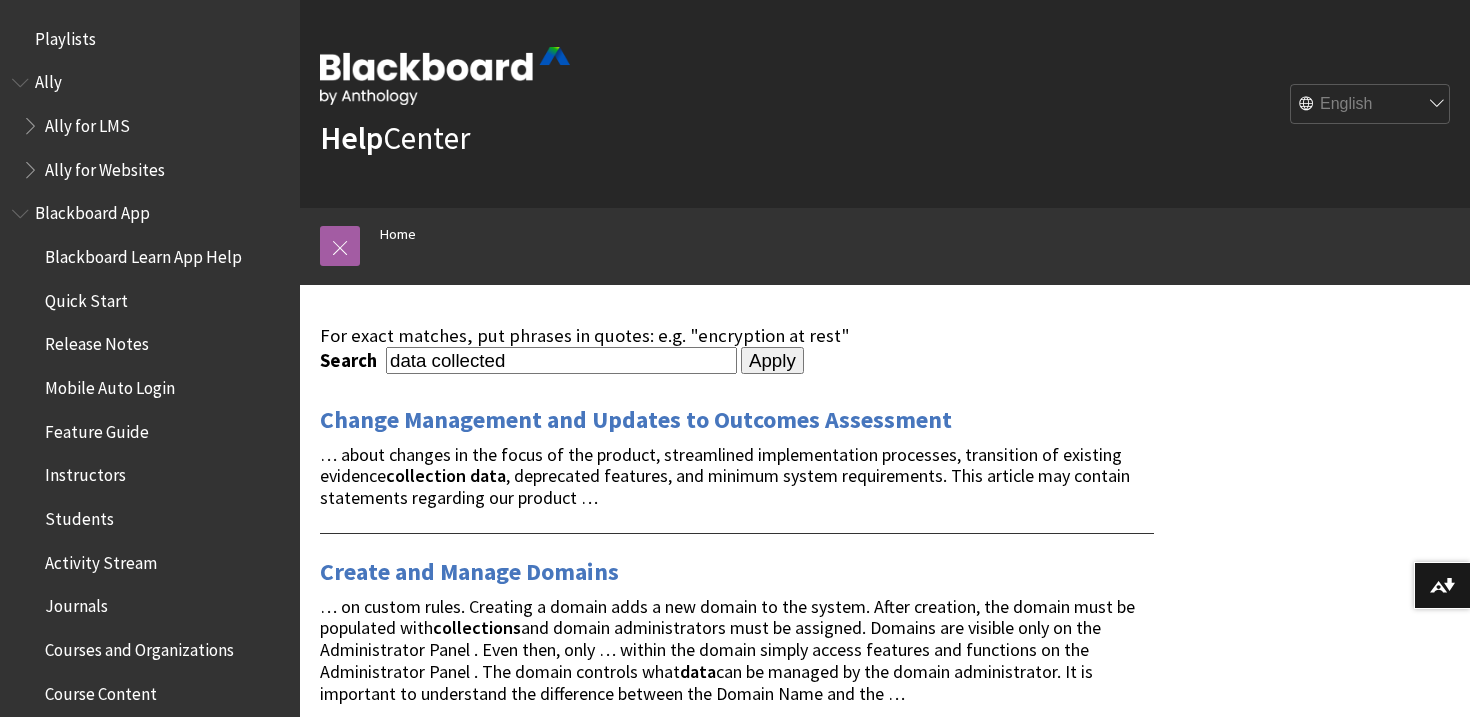 scroll, scrollTop: 0, scrollLeft: 0, axis: both 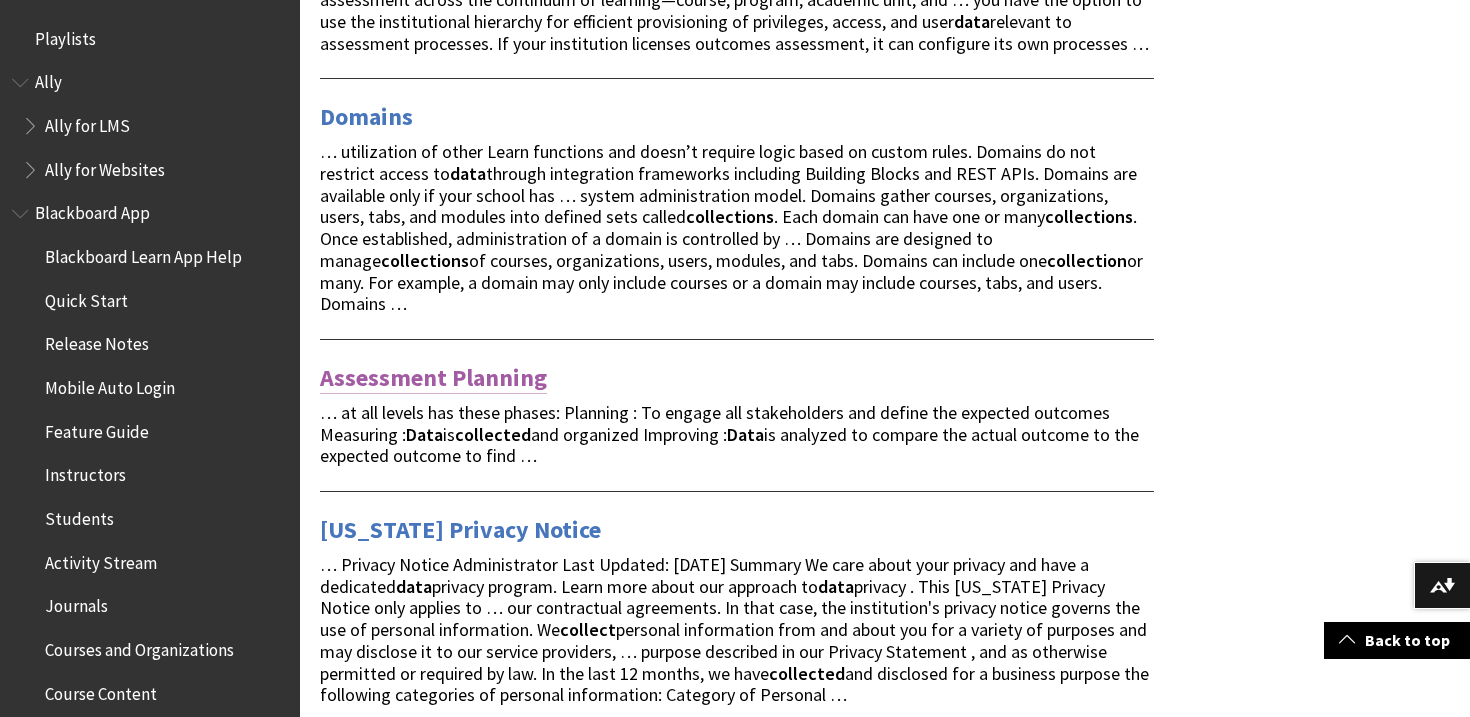 click on "Assessment Planning" at bounding box center (433, 378) 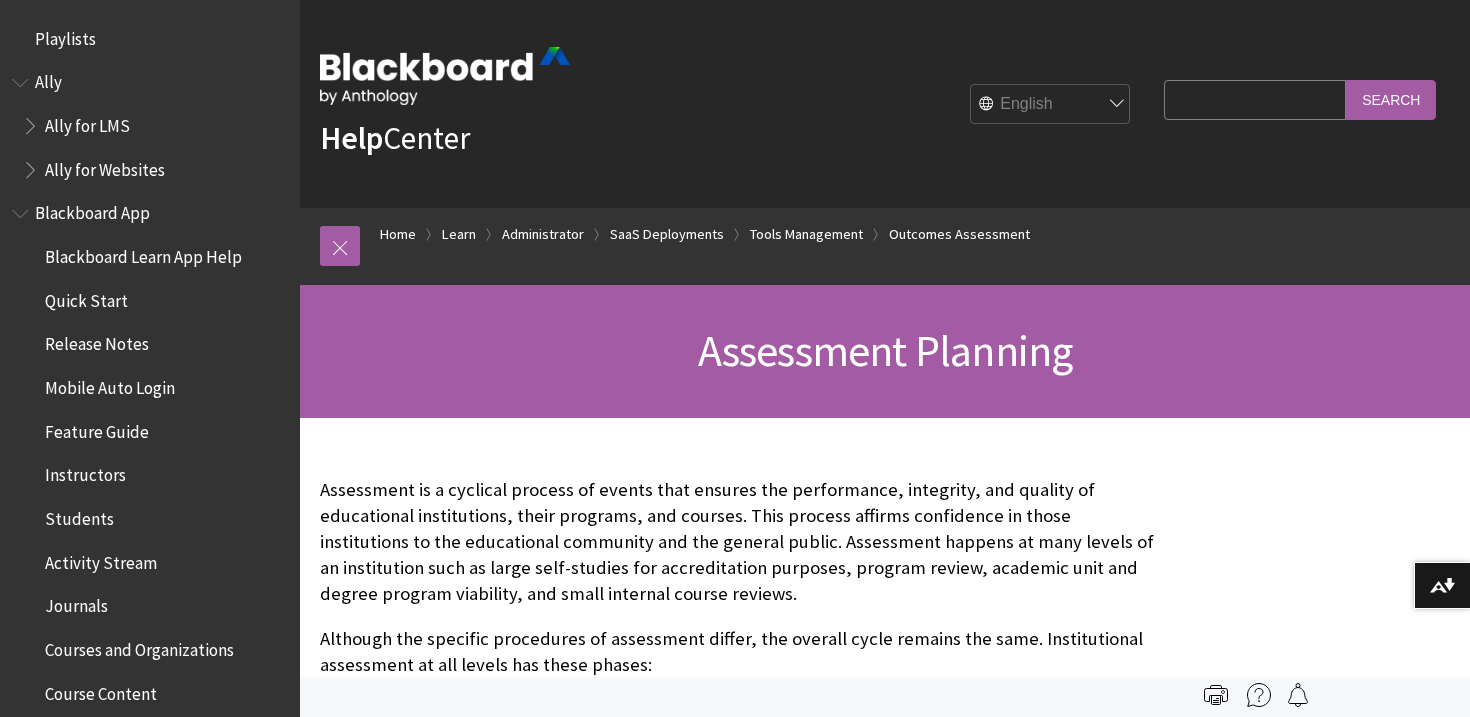 scroll, scrollTop: 0, scrollLeft: 0, axis: both 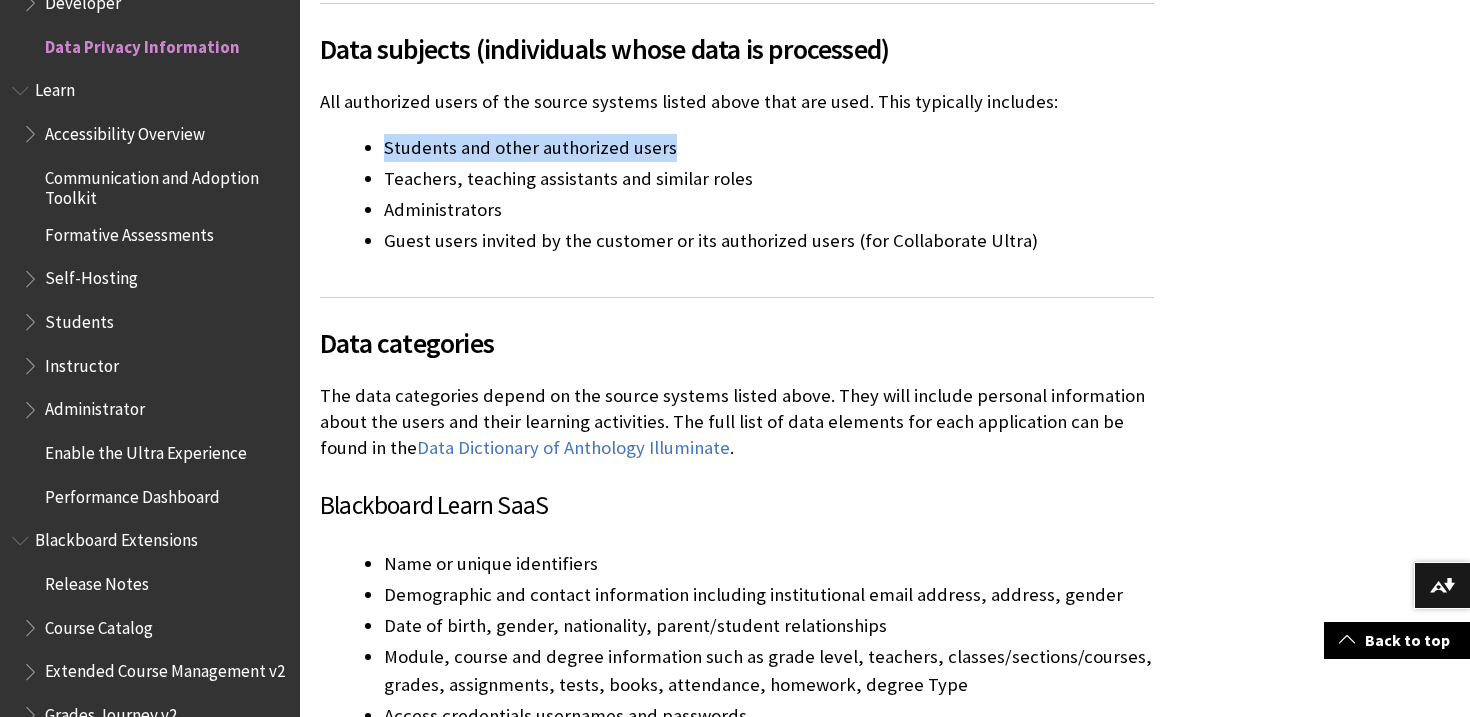 drag, startPoint x: 685, startPoint y: 146, endPoint x: 381, endPoint y: 145, distance: 304.00165 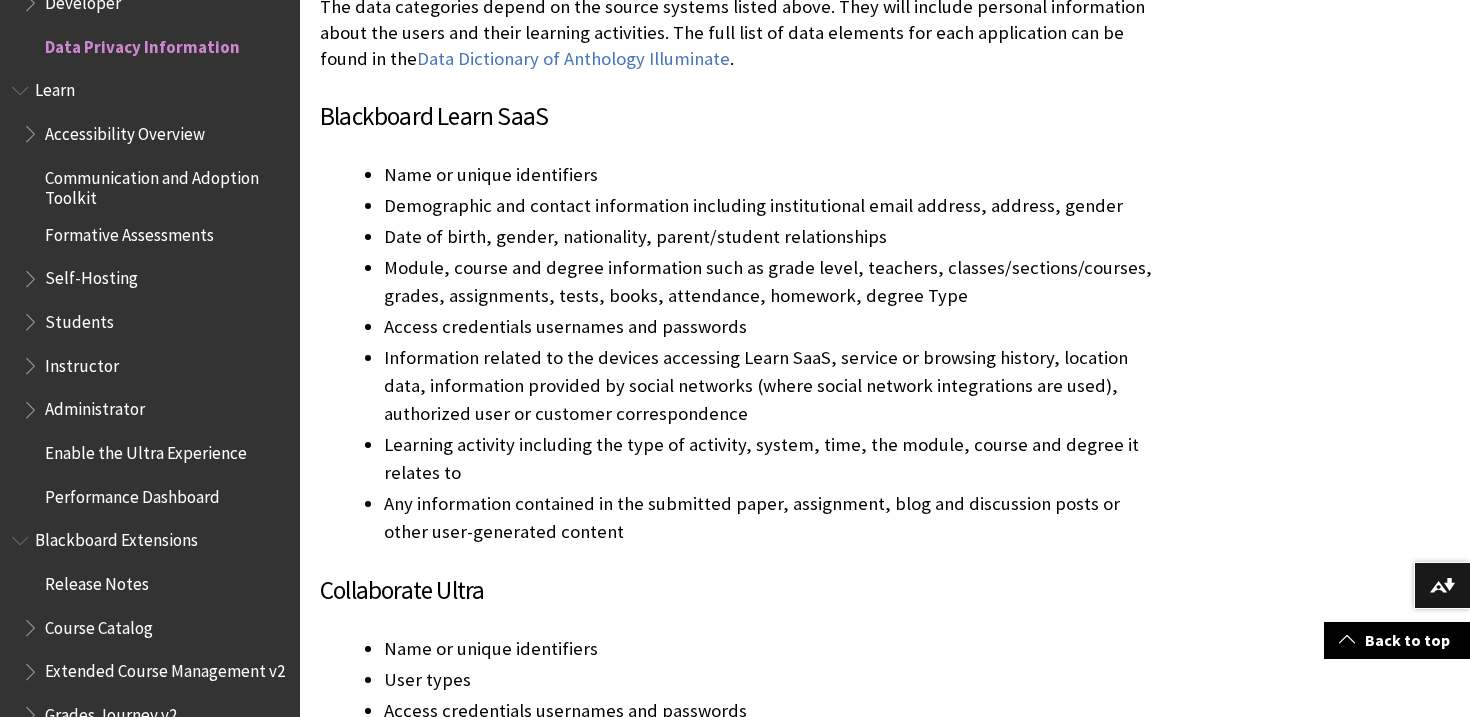 scroll, scrollTop: 1878, scrollLeft: 0, axis: vertical 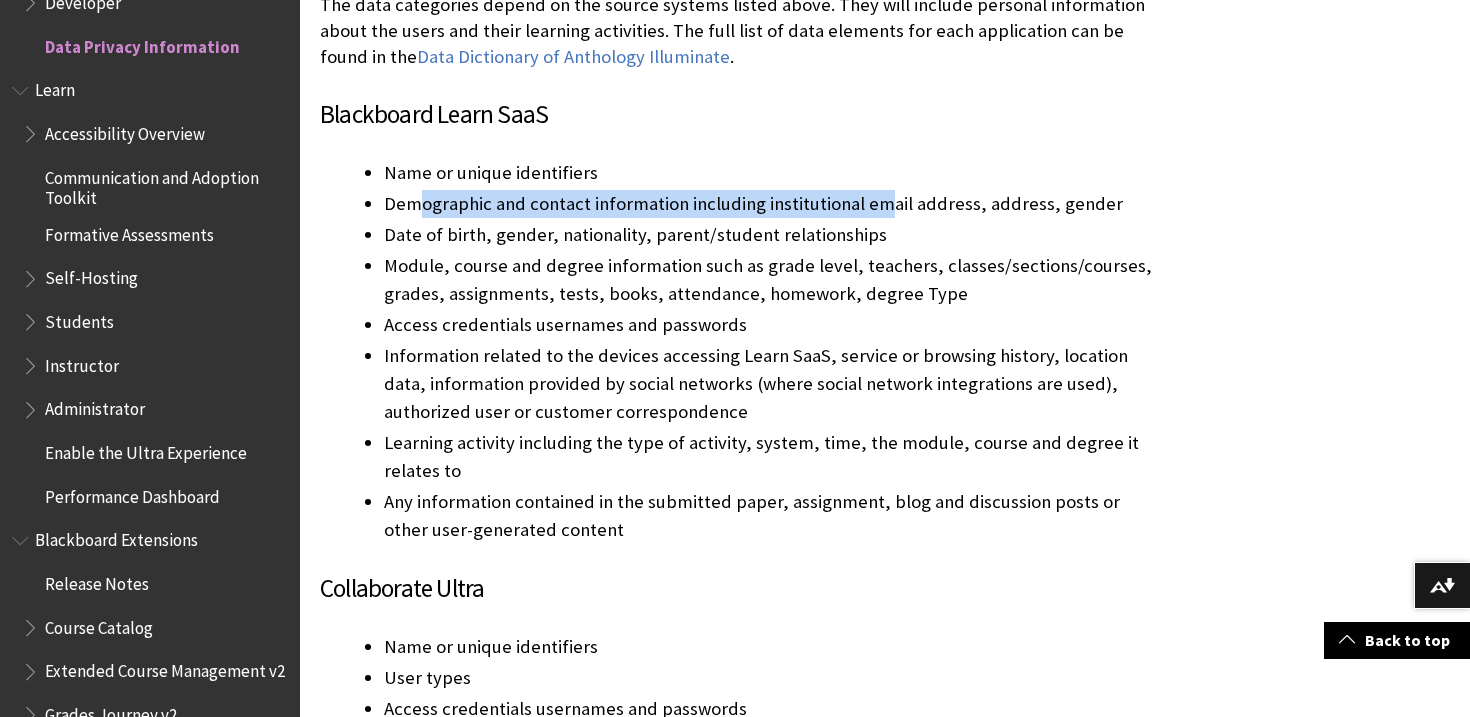 drag, startPoint x: 421, startPoint y: 211, endPoint x: 879, endPoint y: 215, distance: 458.01746 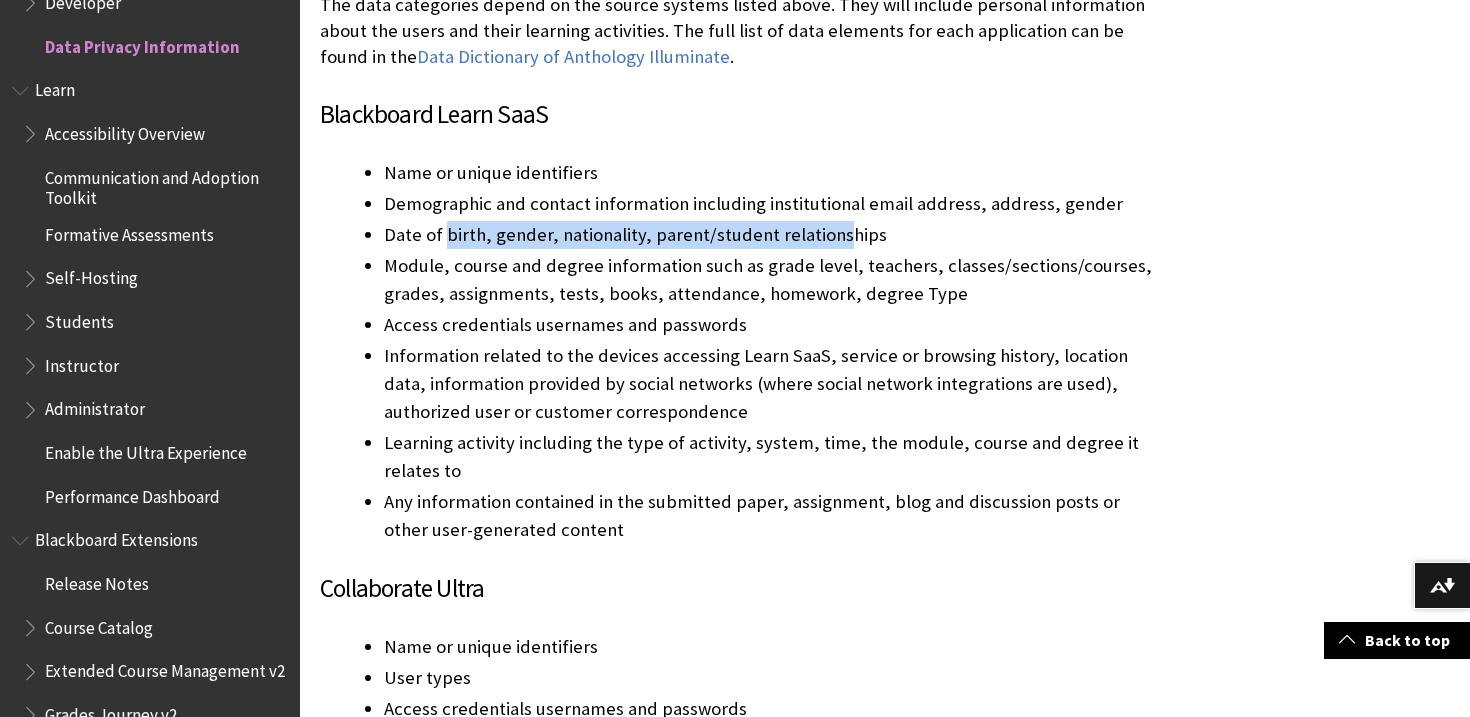 drag, startPoint x: 447, startPoint y: 242, endPoint x: 833, endPoint y: 238, distance: 386.02072 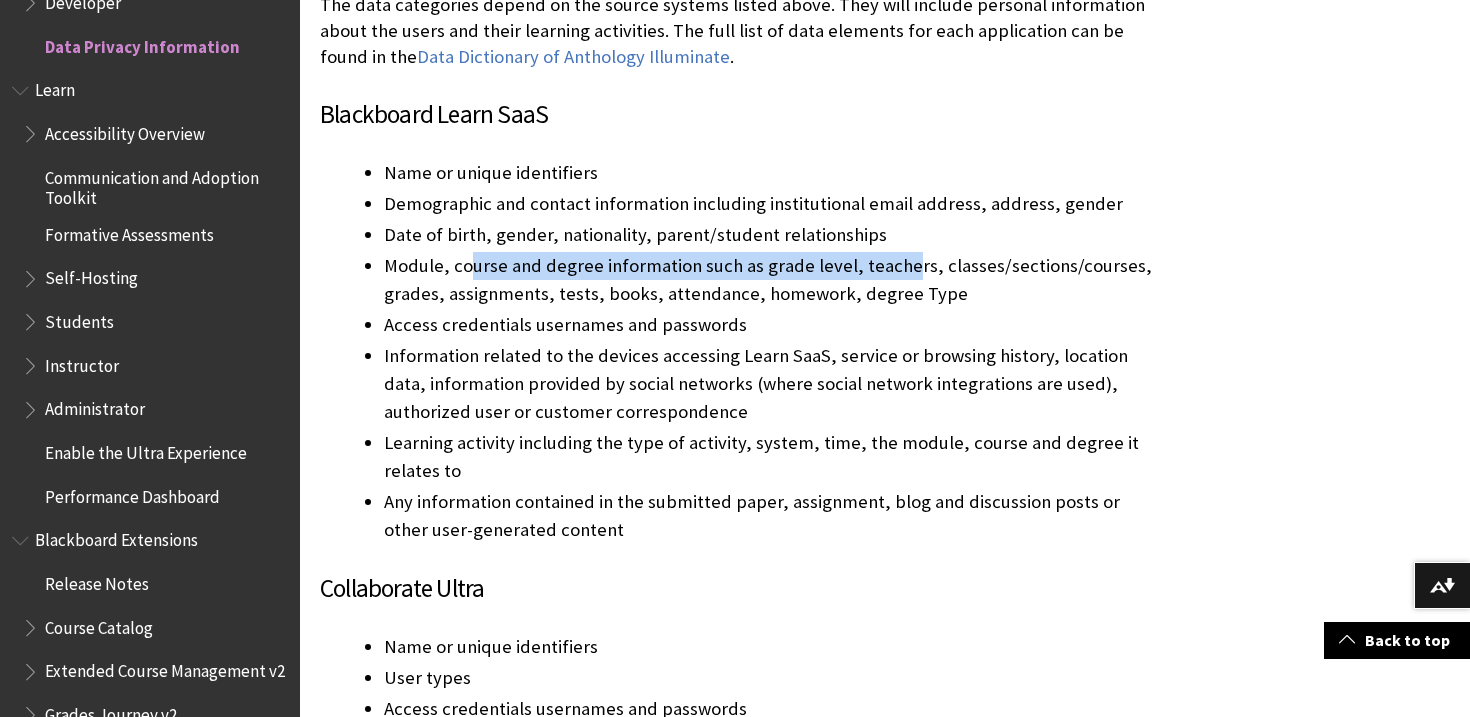 drag, startPoint x: 466, startPoint y: 269, endPoint x: 900, endPoint y: 261, distance: 434.07373 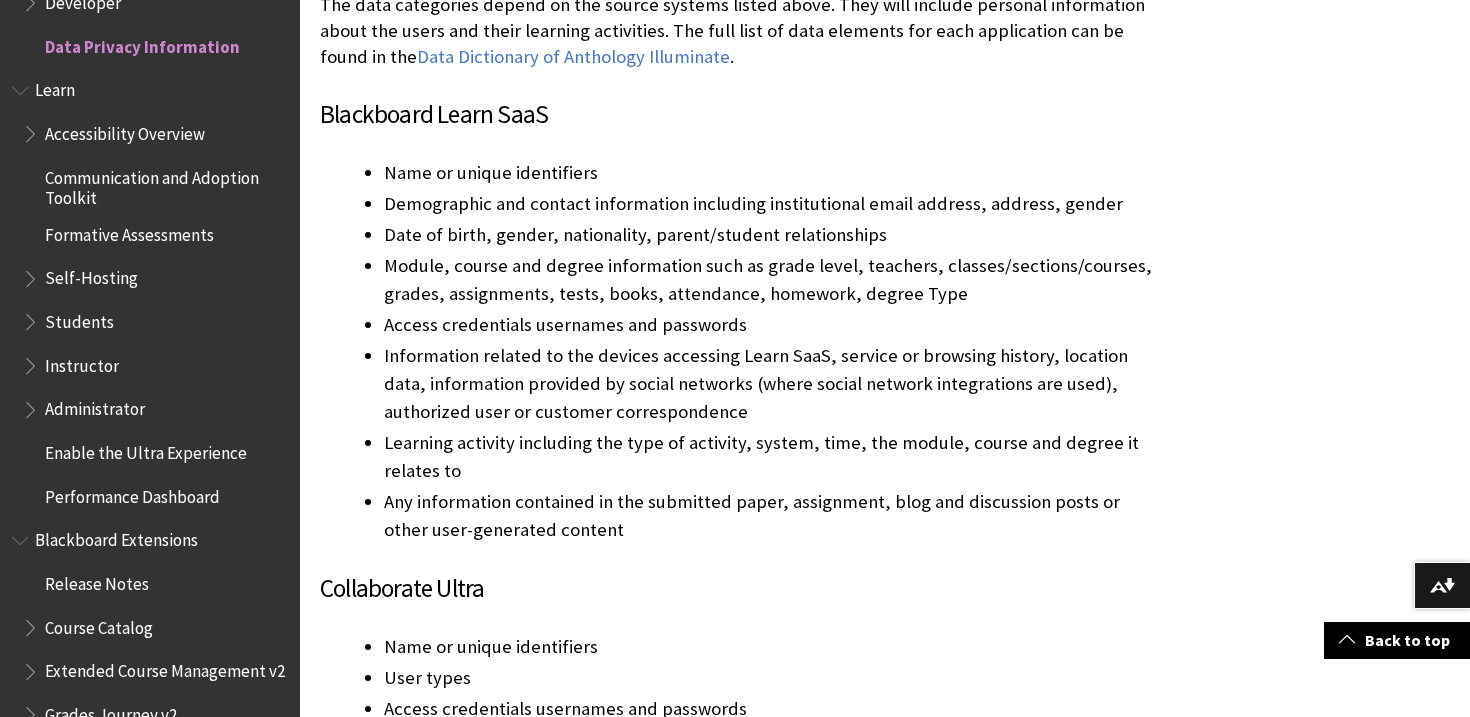 click on "Information related to the devices accessing Learn SaaS, service or browsing history, location data, information provided by social networks (where social network integrations are used), authorized user or customer correspondence" at bounding box center (769, 384) 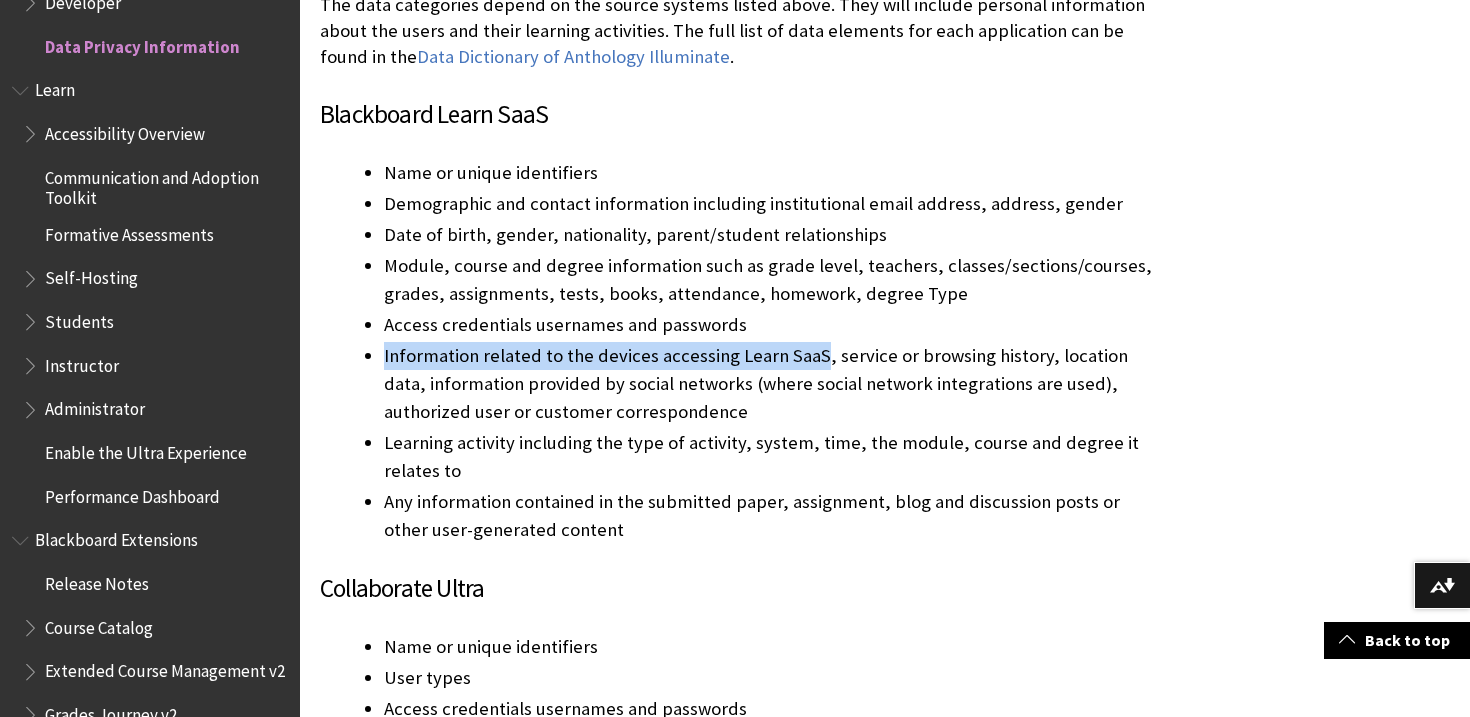 drag, startPoint x: 398, startPoint y: 354, endPoint x: 809, endPoint y: 364, distance: 411.12164 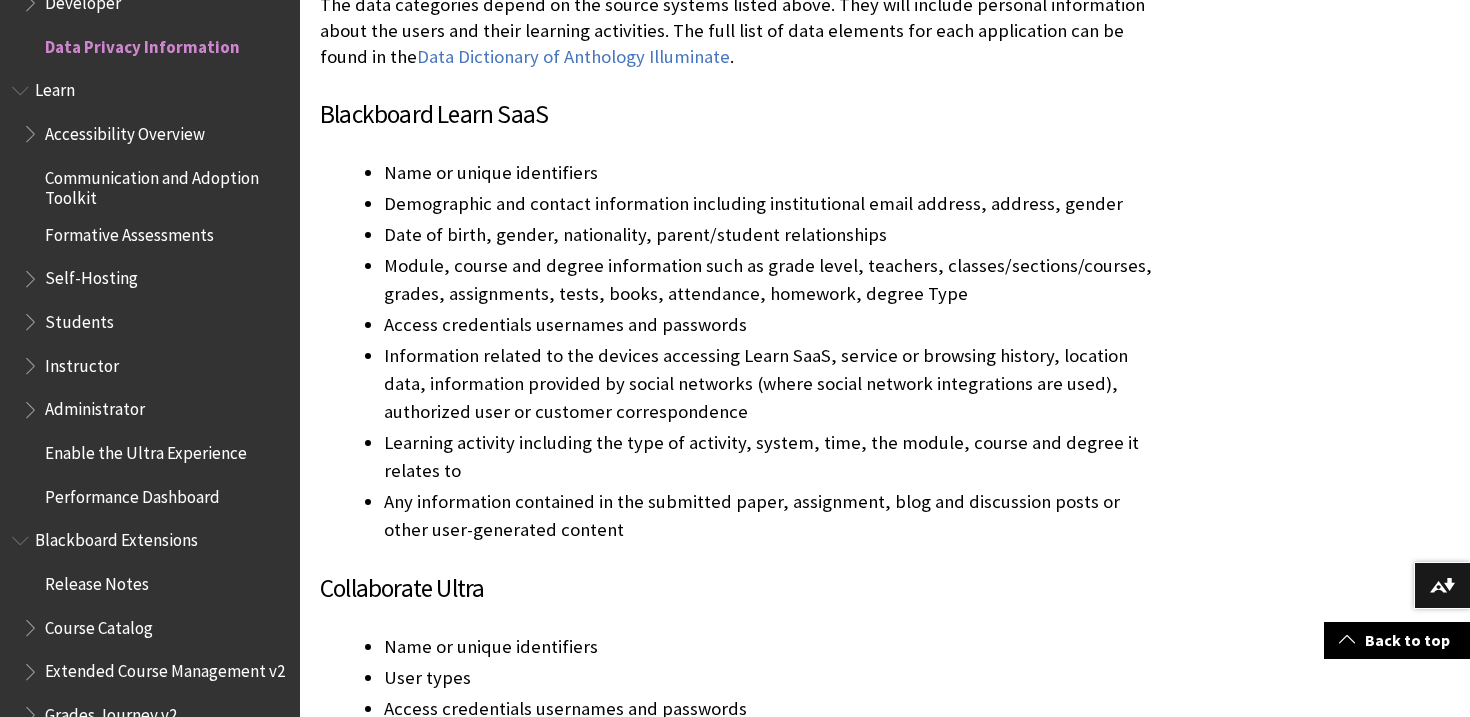 click on "Information related to the devices accessing Learn SaaS, service or browsing history, location data, information provided by social networks (where social network integrations are used), authorized user or customer correspondence" at bounding box center [769, 384] 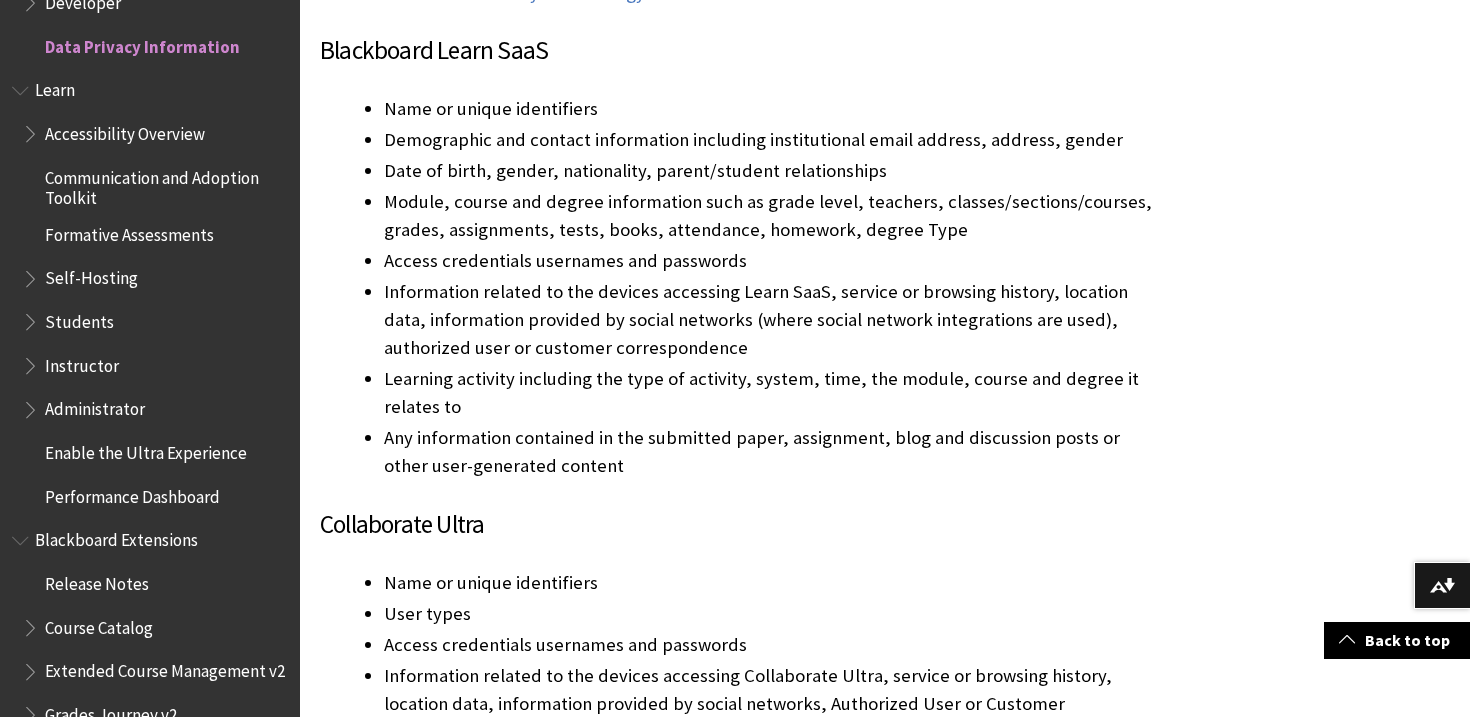 scroll, scrollTop: 1956, scrollLeft: 0, axis: vertical 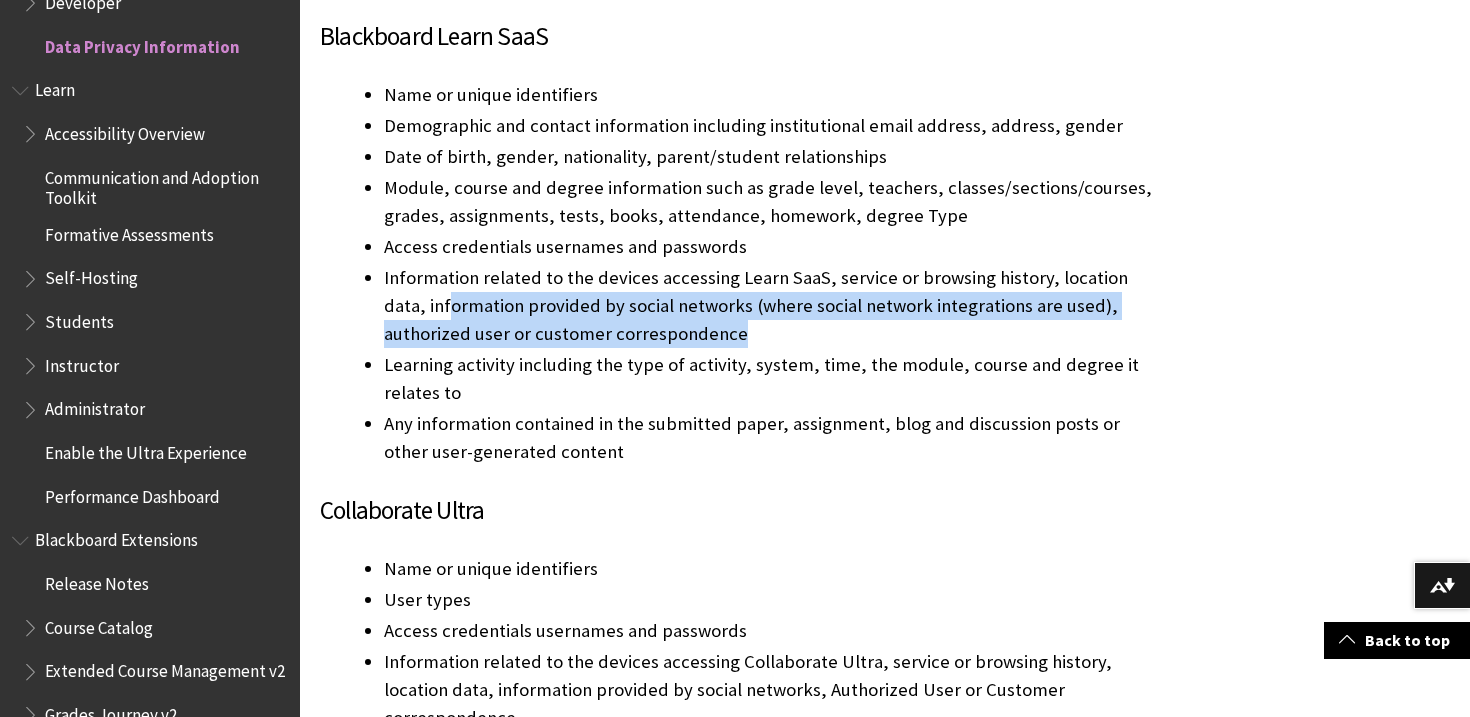 drag, startPoint x: 404, startPoint y: 301, endPoint x: 869, endPoint y: 332, distance: 466.0322 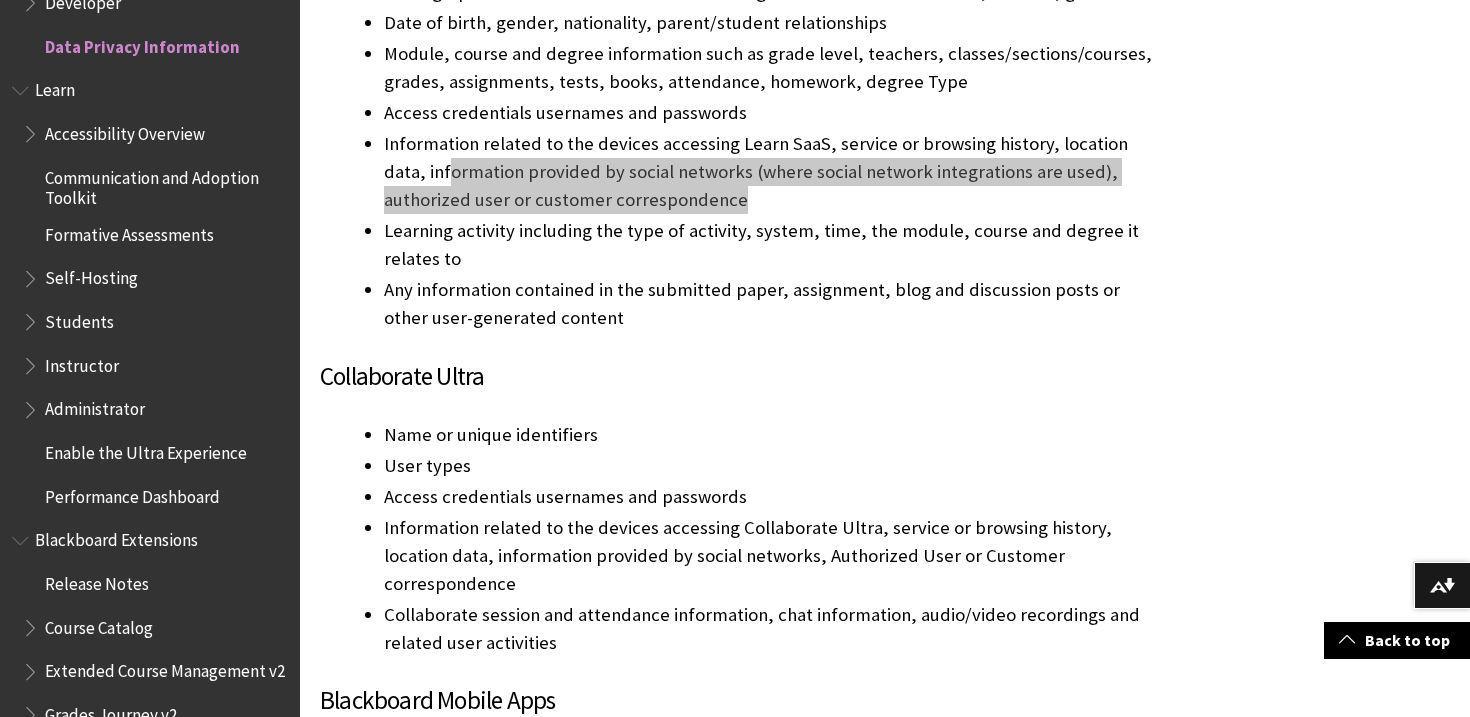 scroll, scrollTop: 2092, scrollLeft: 0, axis: vertical 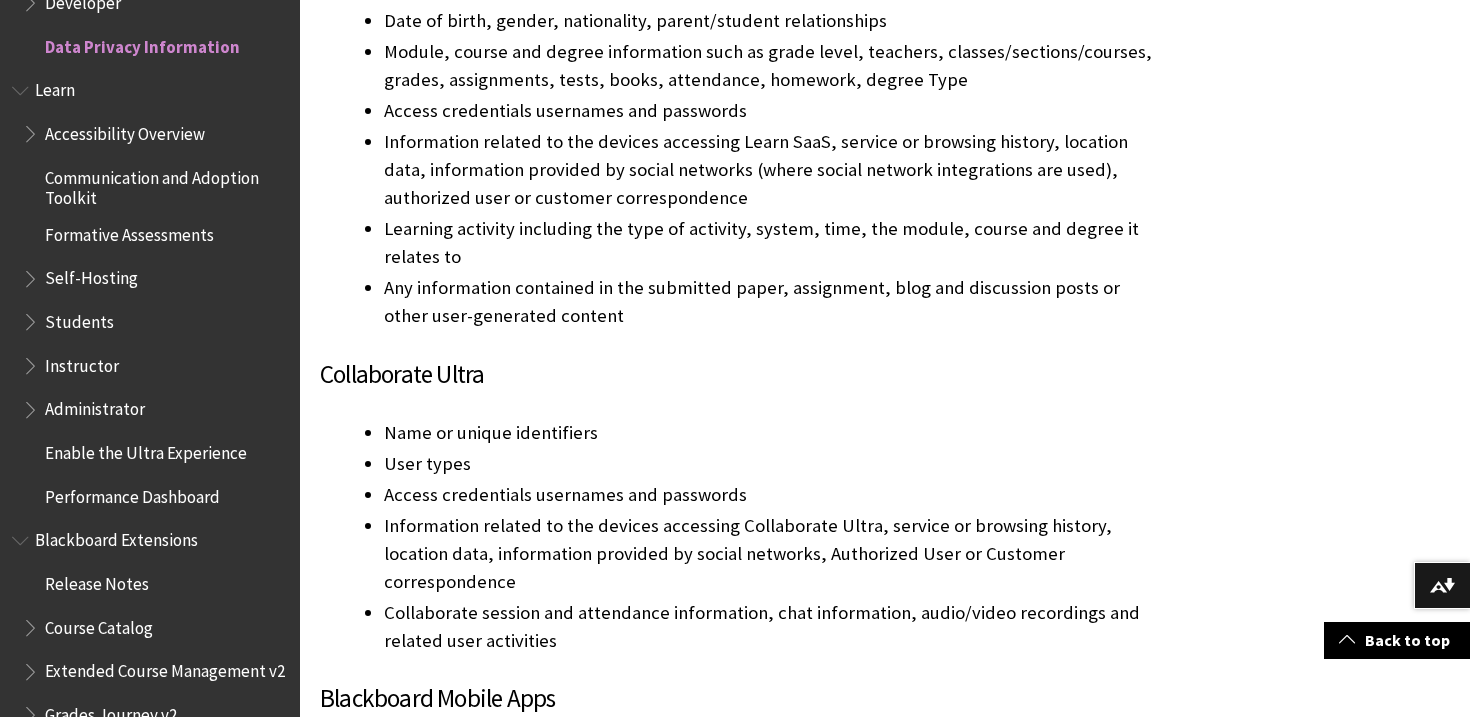 click on "User types" at bounding box center (769, 464) 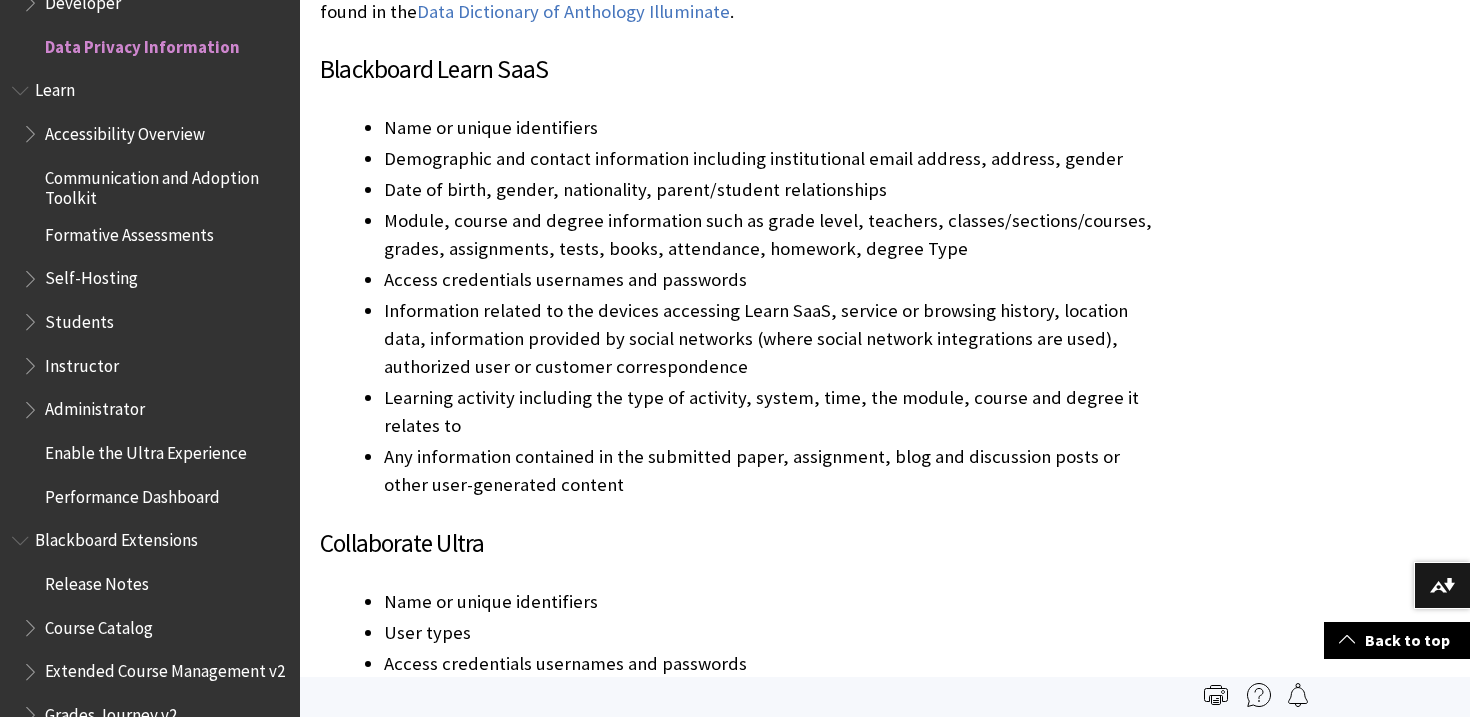 scroll, scrollTop: 1922, scrollLeft: 0, axis: vertical 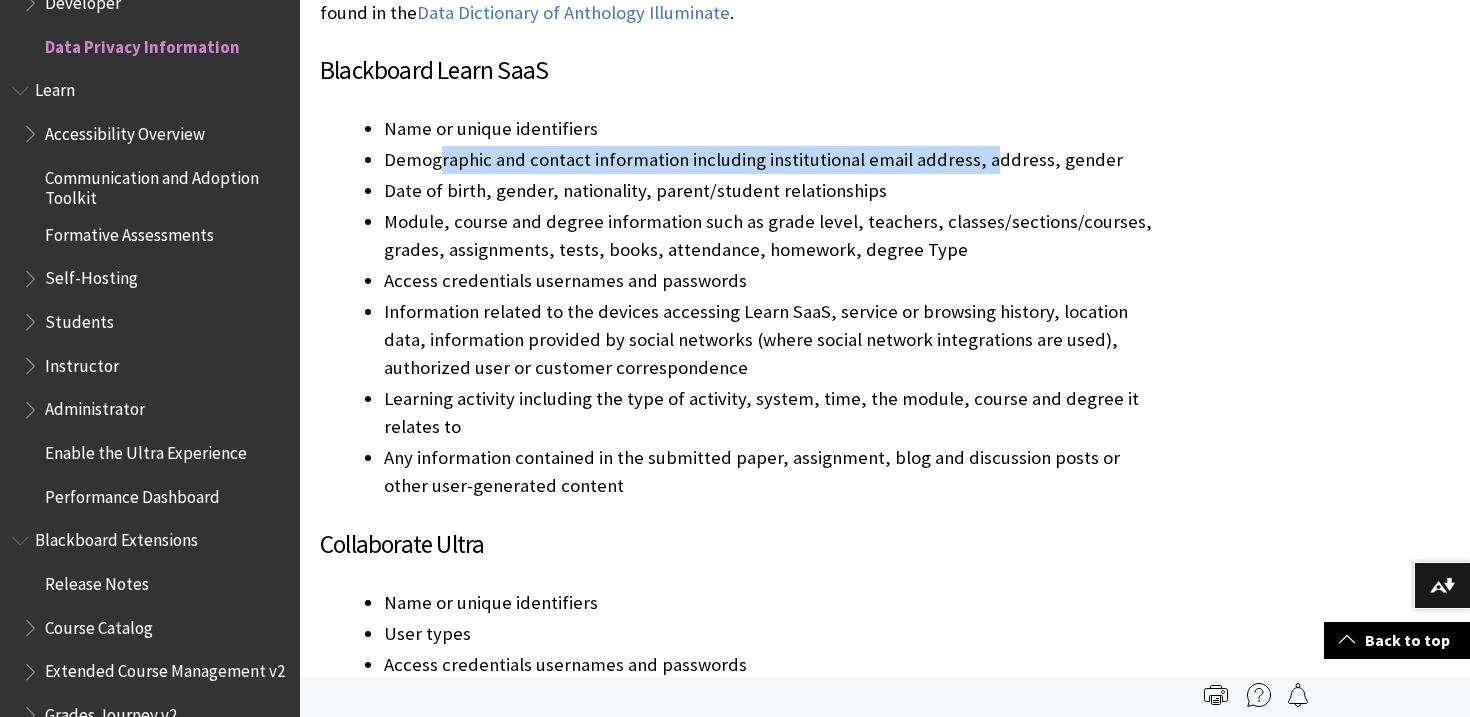 drag, startPoint x: 437, startPoint y: 169, endPoint x: 991, endPoint y: 154, distance: 554.203 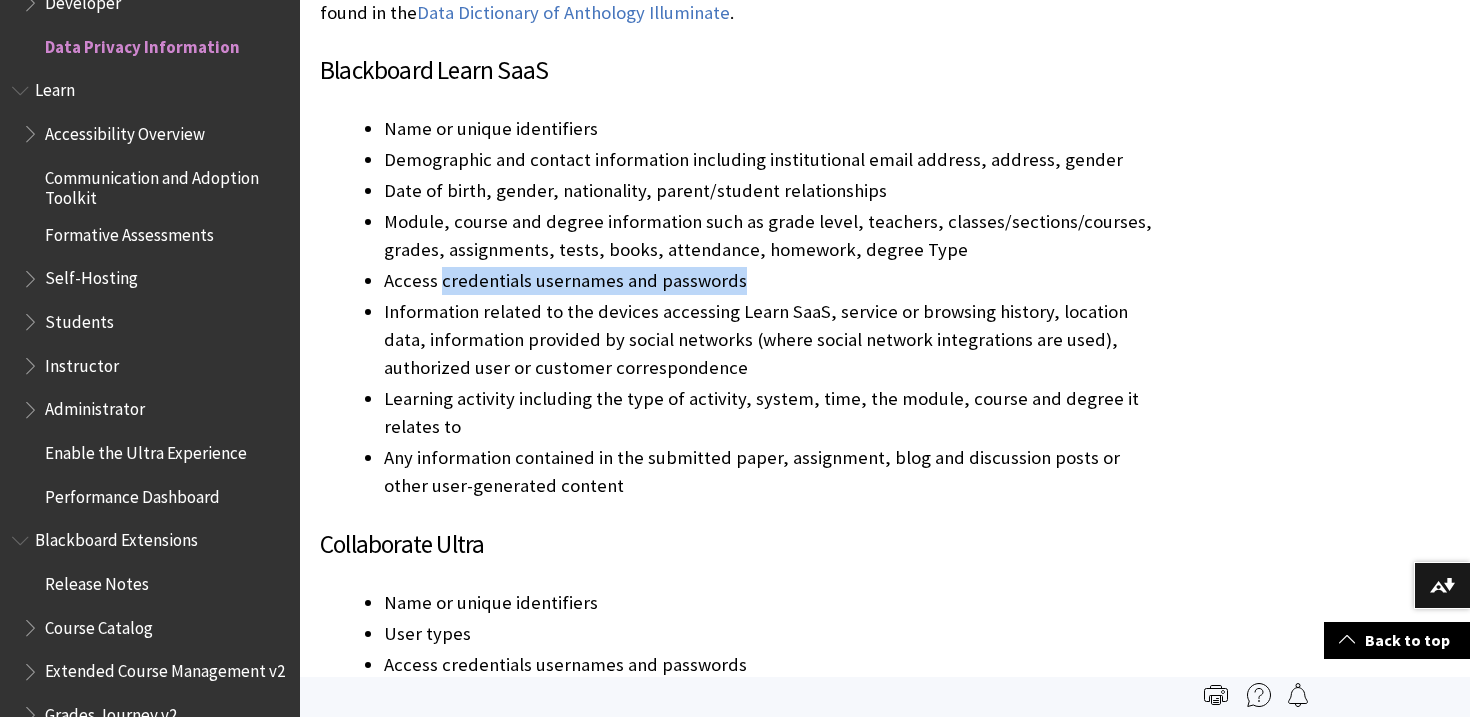drag, startPoint x: 766, startPoint y: 272, endPoint x: 439, endPoint y: 275, distance: 327.01376 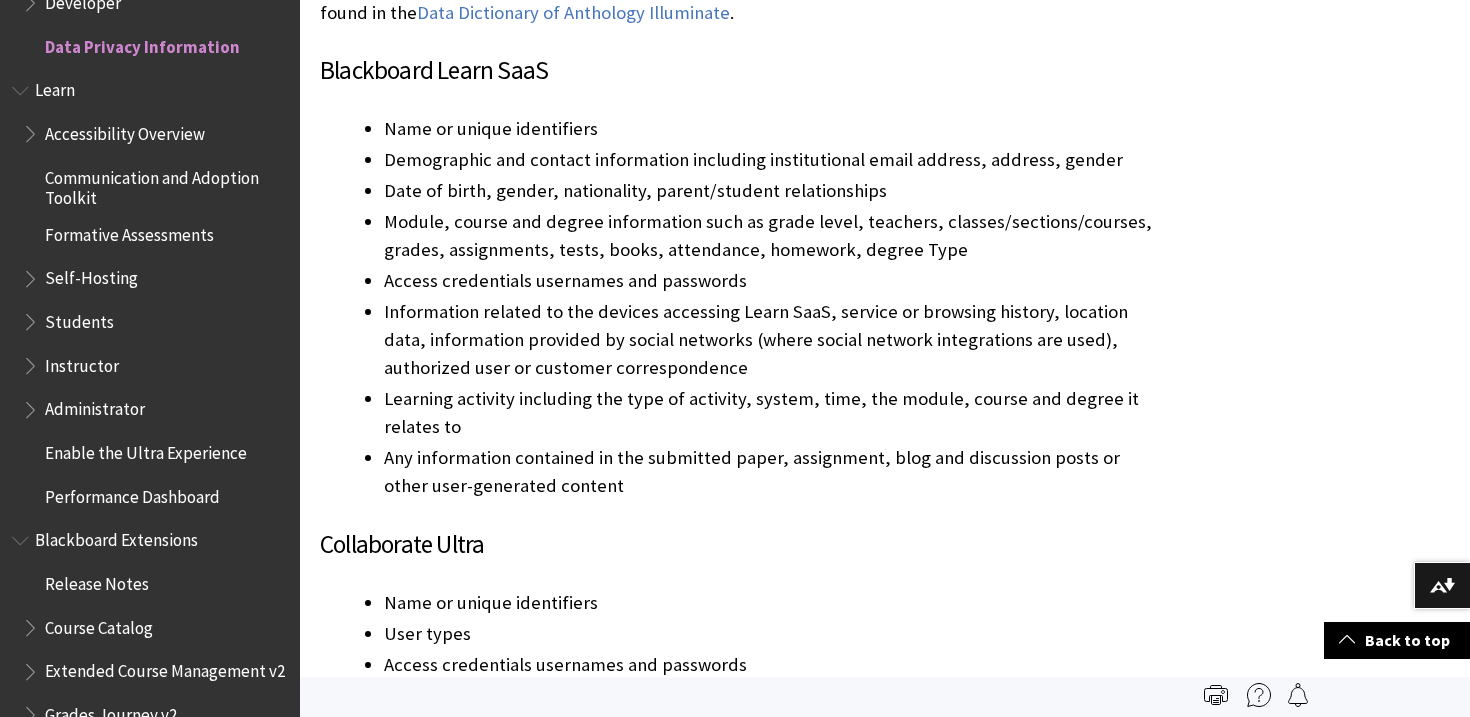 click on "Information related to the devices accessing Learn SaaS, service or browsing history, location data, information provided by social networks (where social network integrations are used), authorized user or customer correspondence" at bounding box center [769, 340] 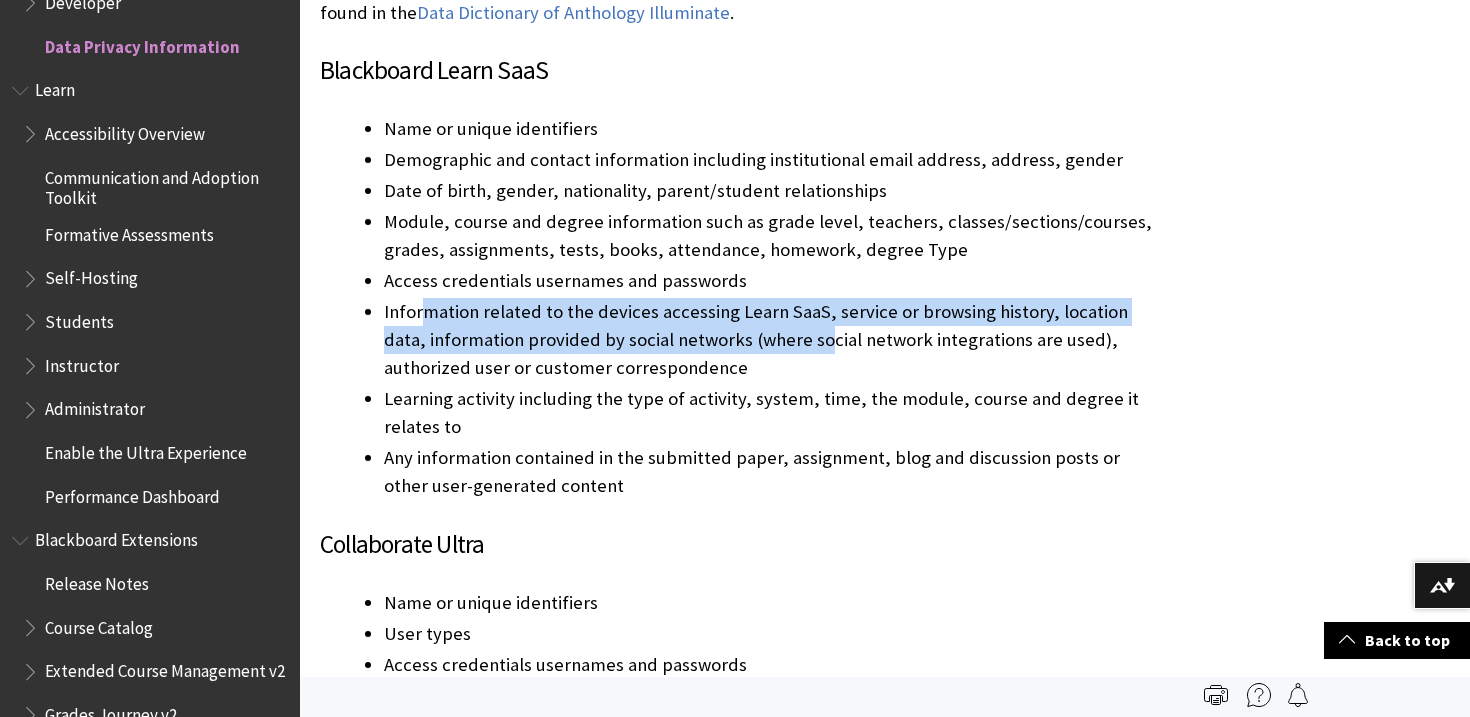 drag, startPoint x: 419, startPoint y: 323, endPoint x: 776, endPoint y: 327, distance: 357.0224 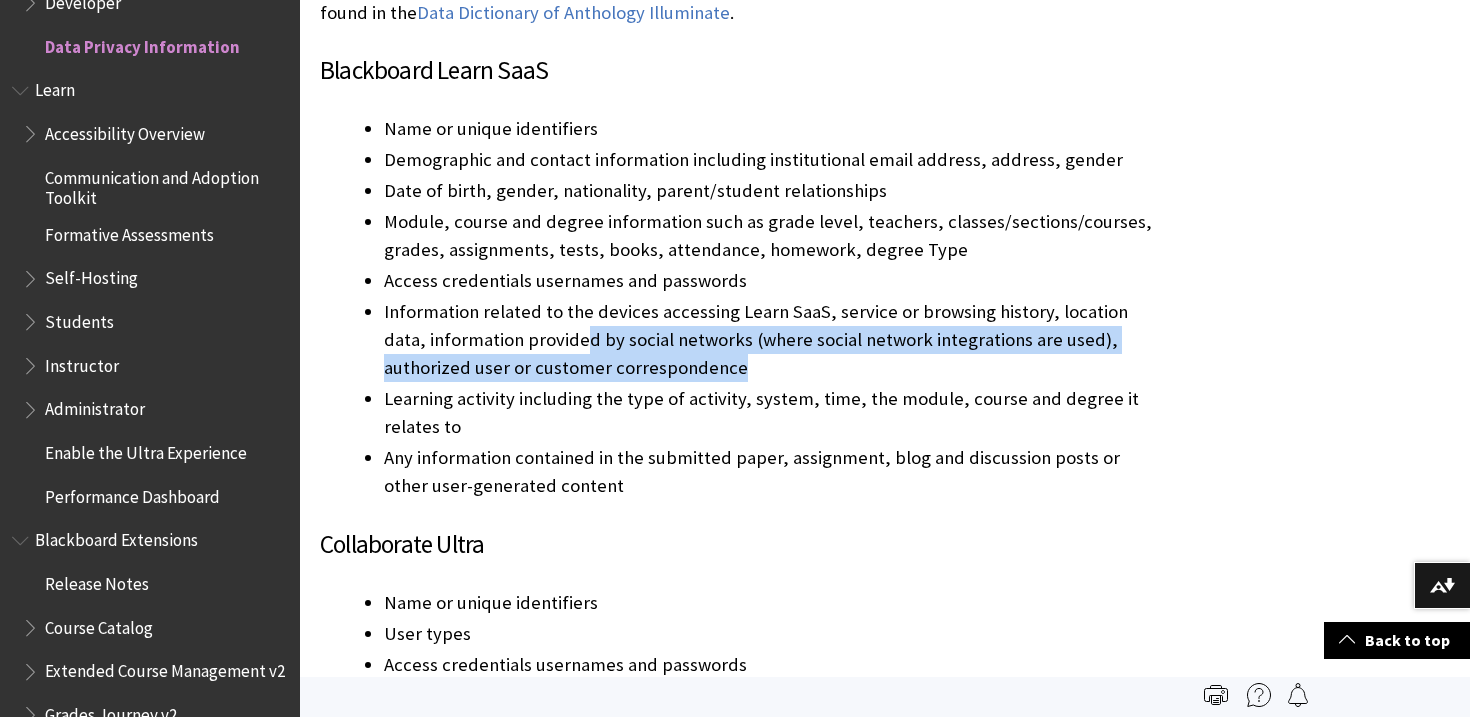 drag, startPoint x: 728, startPoint y: 357, endPoint x: 539, endPoint y: 344, distance: 189.44656 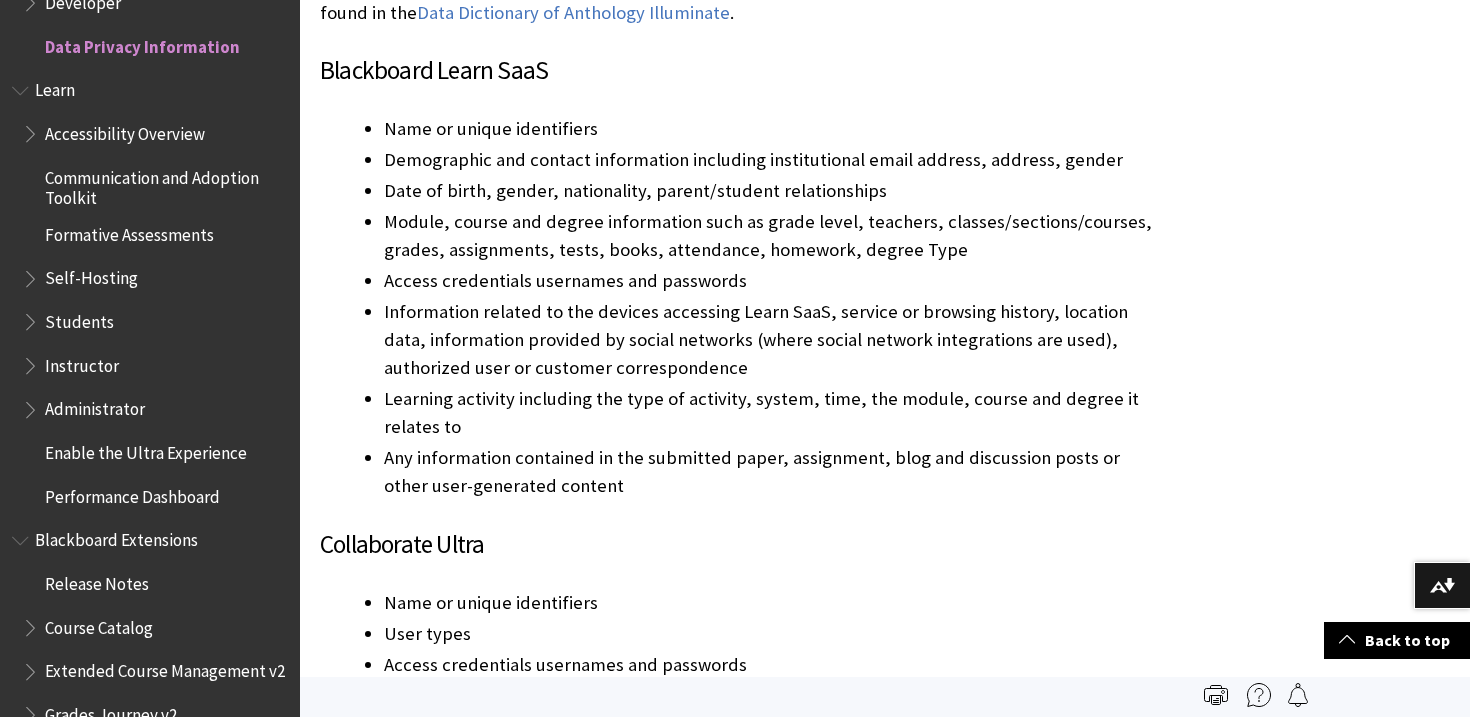 click on "Learning activity including the type of activity, system, time, the module, course and degree it relates to" at bounding box center (769, 413) 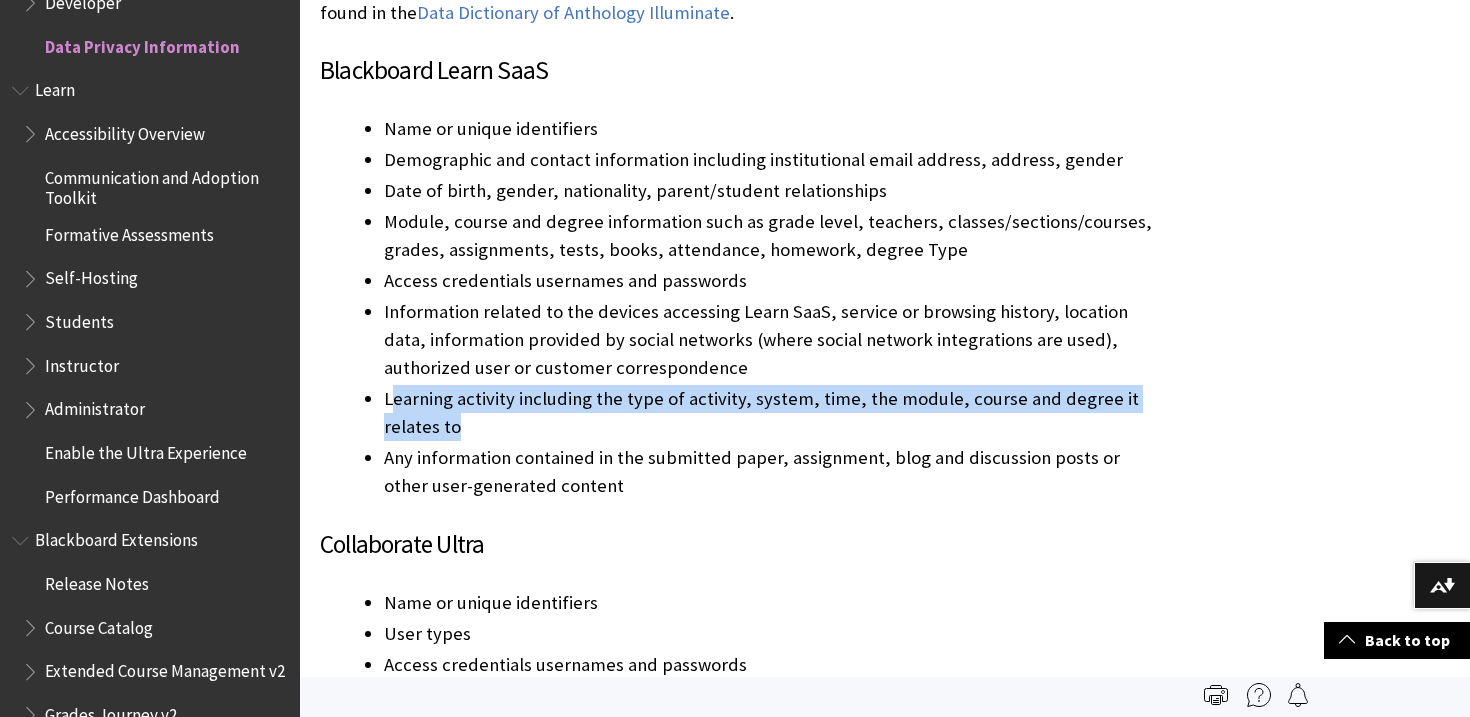 drag, startPoint x: 480, startPoint y: 428, endPoint x: 391, endPoint y: 404, distance: 92.17918 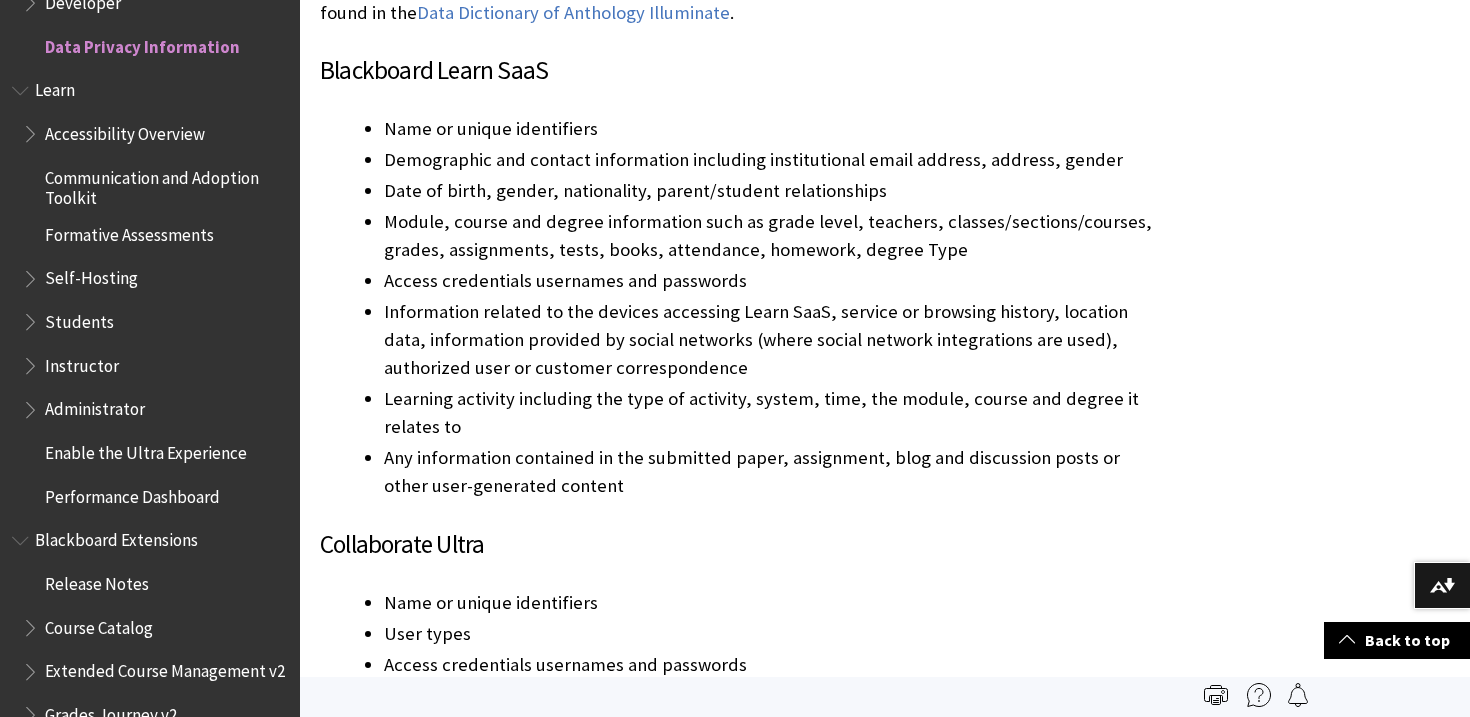 click on "Information related to the devices accessing Learn SaaS, service or browsing history, location data, information provided by social networks (where social network integrations are used), authorized user or customer correspondence" at bounding box center [769, 340] 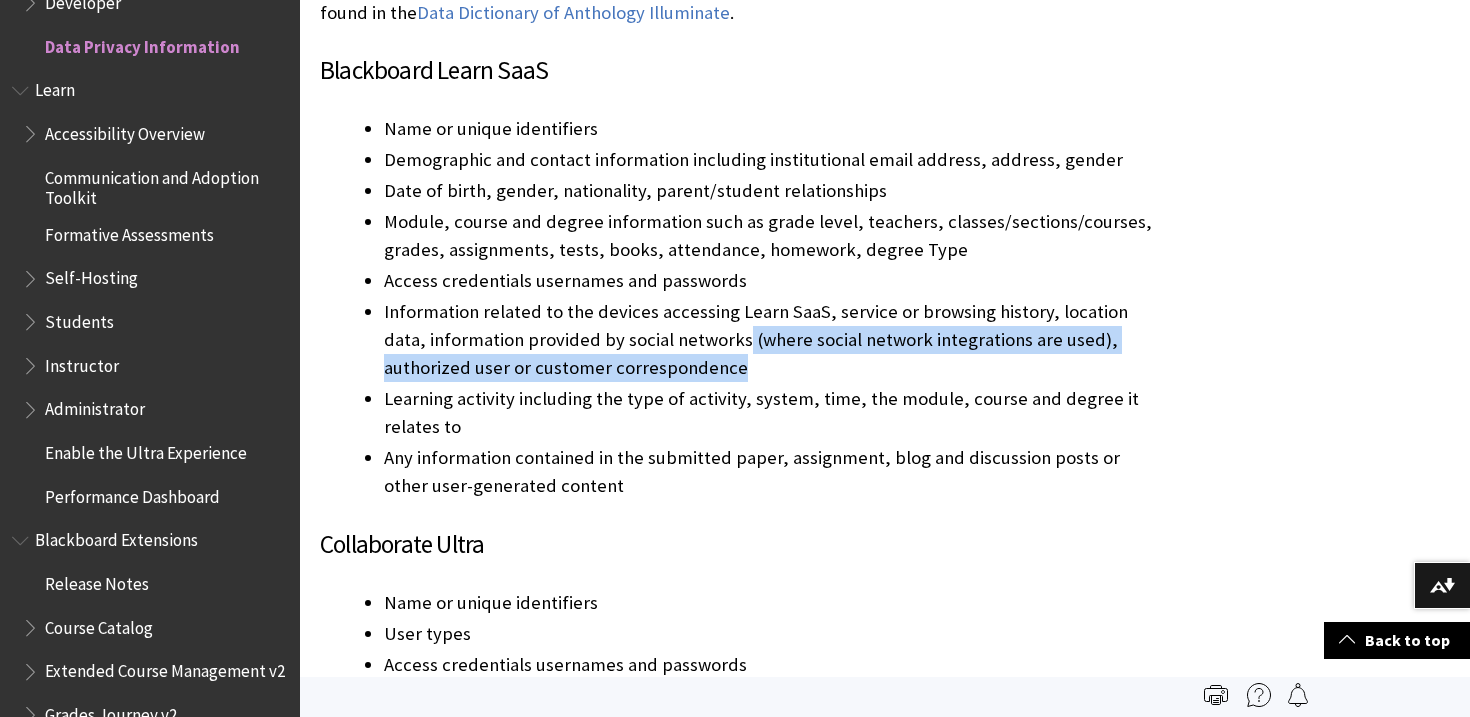 drag, startPoint x: 713, startPoint y: 360, endPoint x: 696, endPoint y: 340, distance: 26.24881 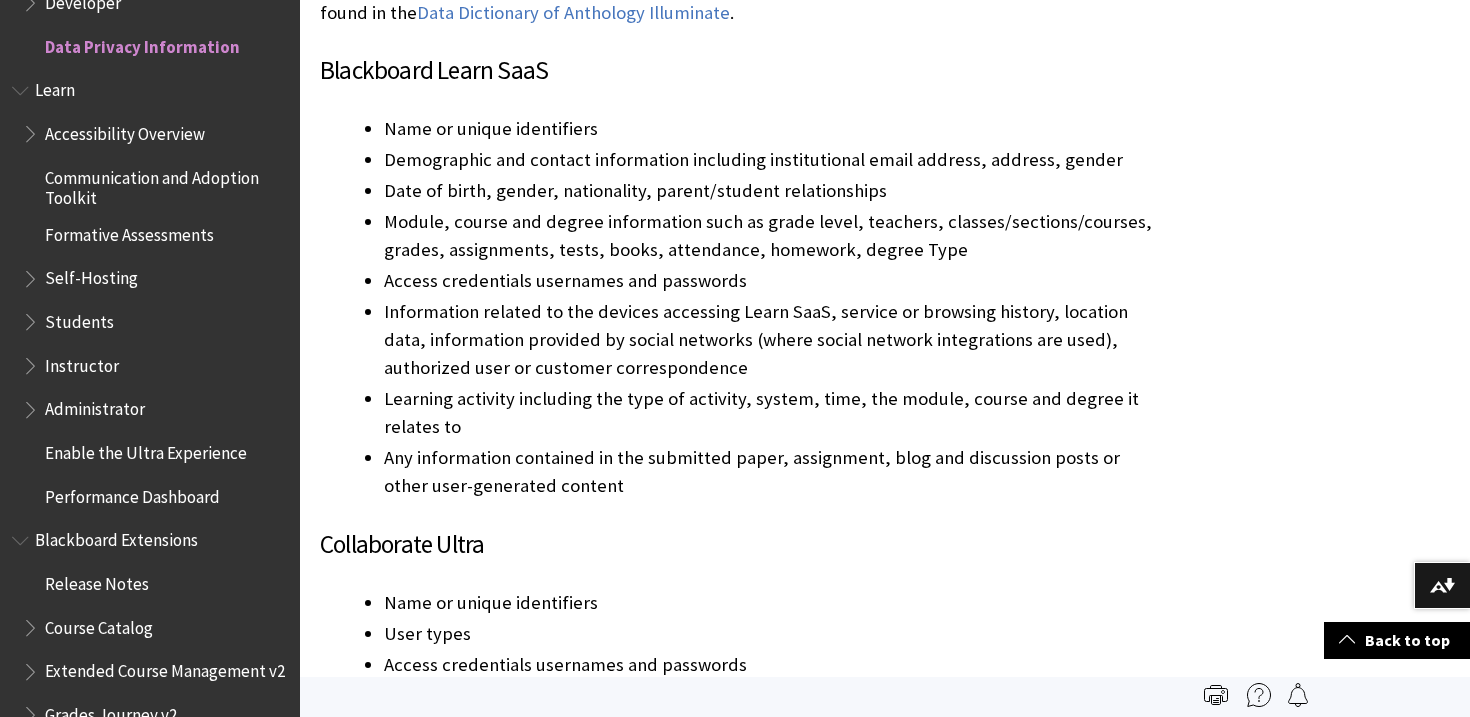 click on "Learning activity including the type of activity, system, time, the module, course and degree it relates to" at bounding box center [769, 413] 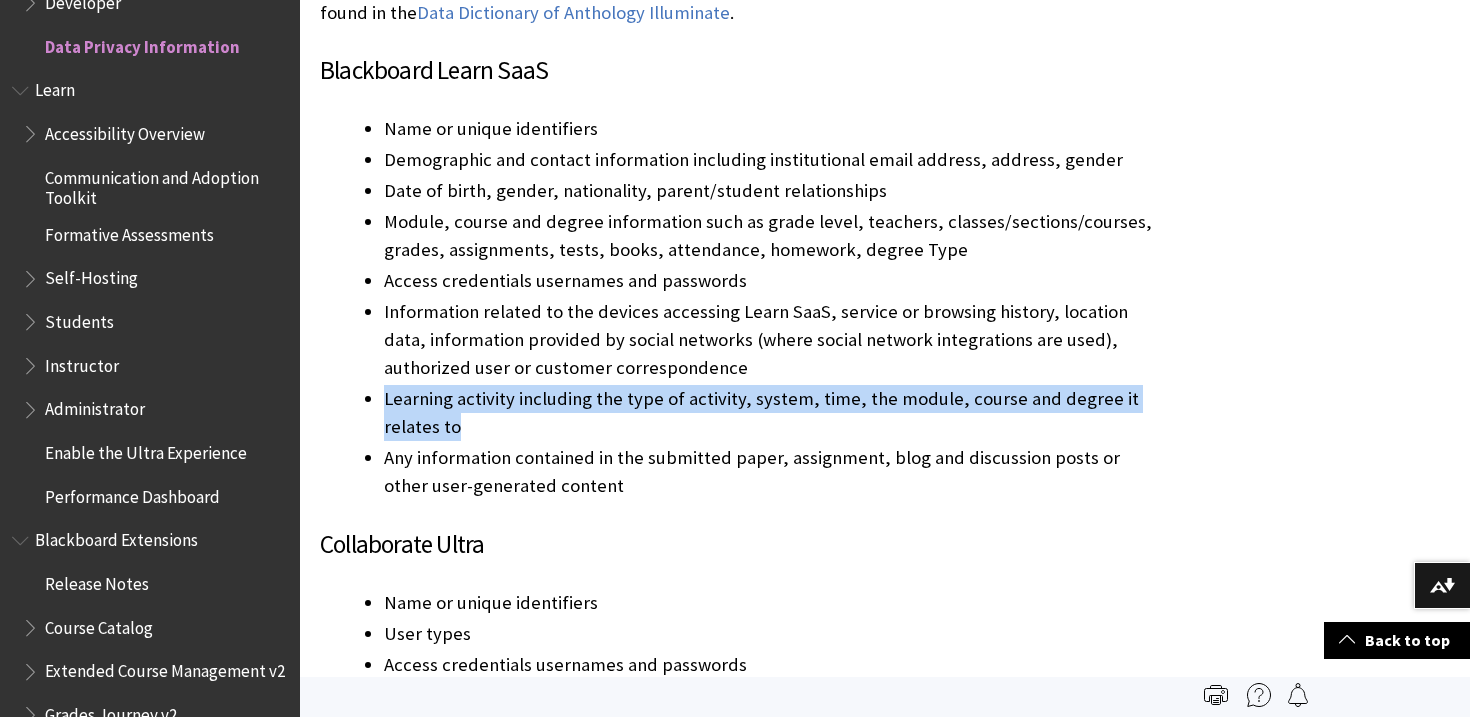drag, startPoint x: 465, startPoint y: 426, endPoint x: 387, endPoint y: 401, distance: 81.908485 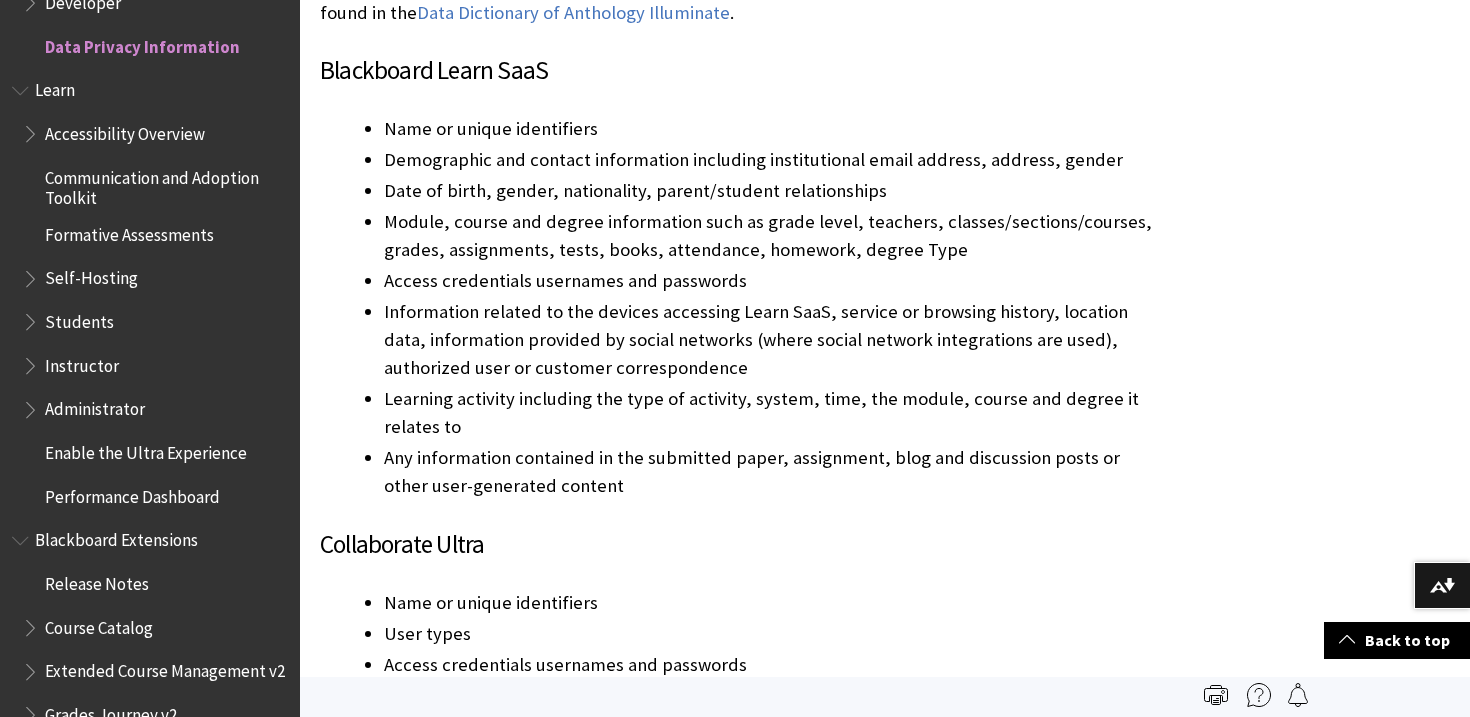 click on "Any information contained in the submitted paper, assignment, blog and discussion posts or other user-generated content" at bounding box center [769, 472] 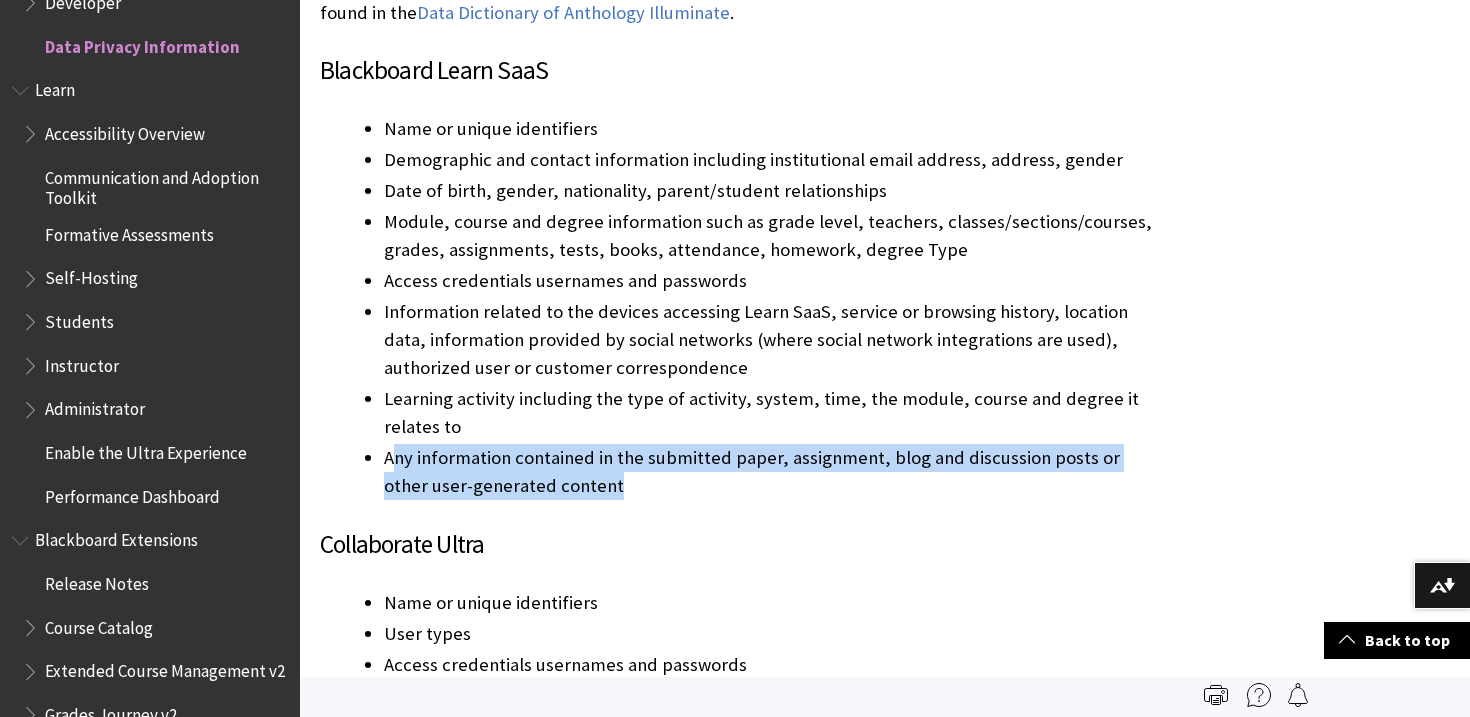 drag, startPoint x: 571, startPoint y: 491, endPoint x: 396, endPoint y: 453, distance: 179.0782 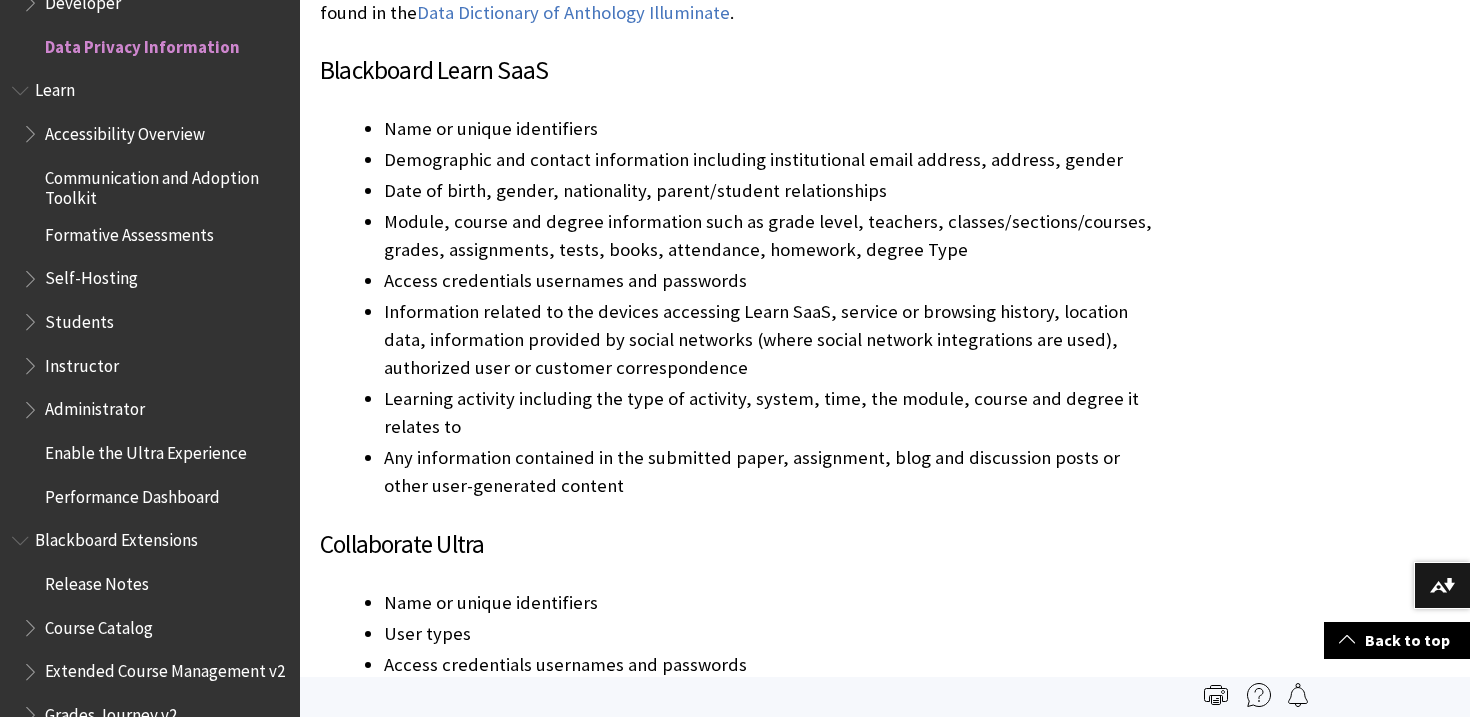 click on "Learning activity including the type of activity, system, time, the module, course and degree it relates to" at bounding box center (769, 413) 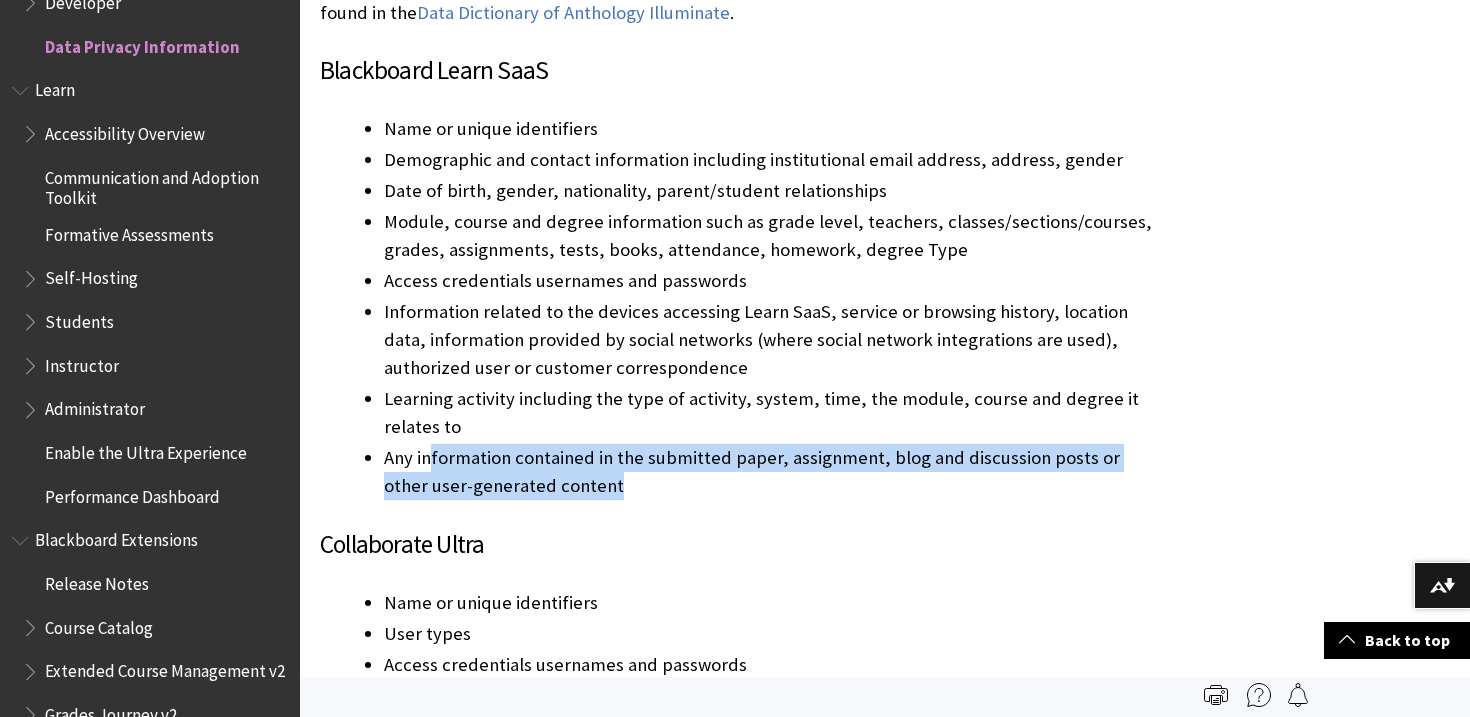 drag, startPoint x: 592, startPoint y: 483, endPoint x: 431, endPoint y: 451, distance: 164.14932 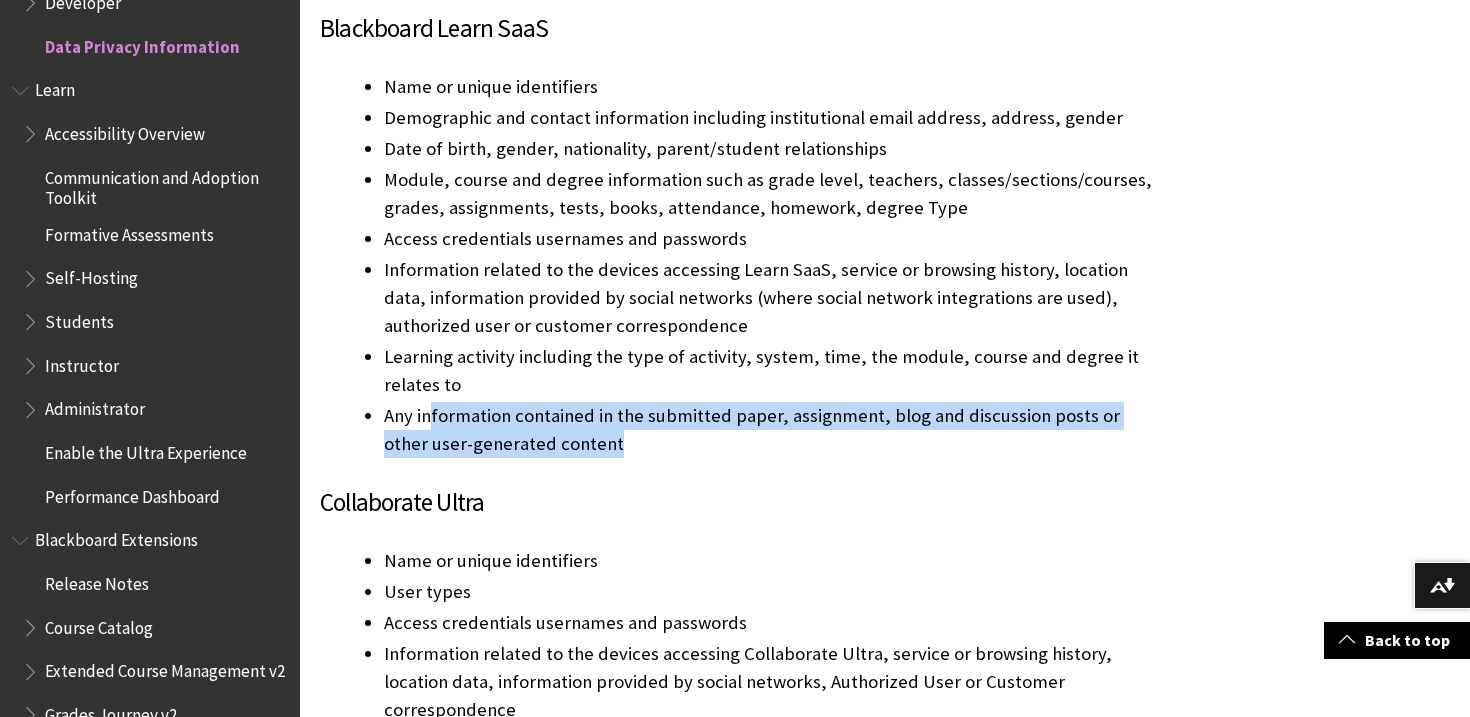 scroll, scrollTop: 1965, scrollLeft: 0, axis: vertical 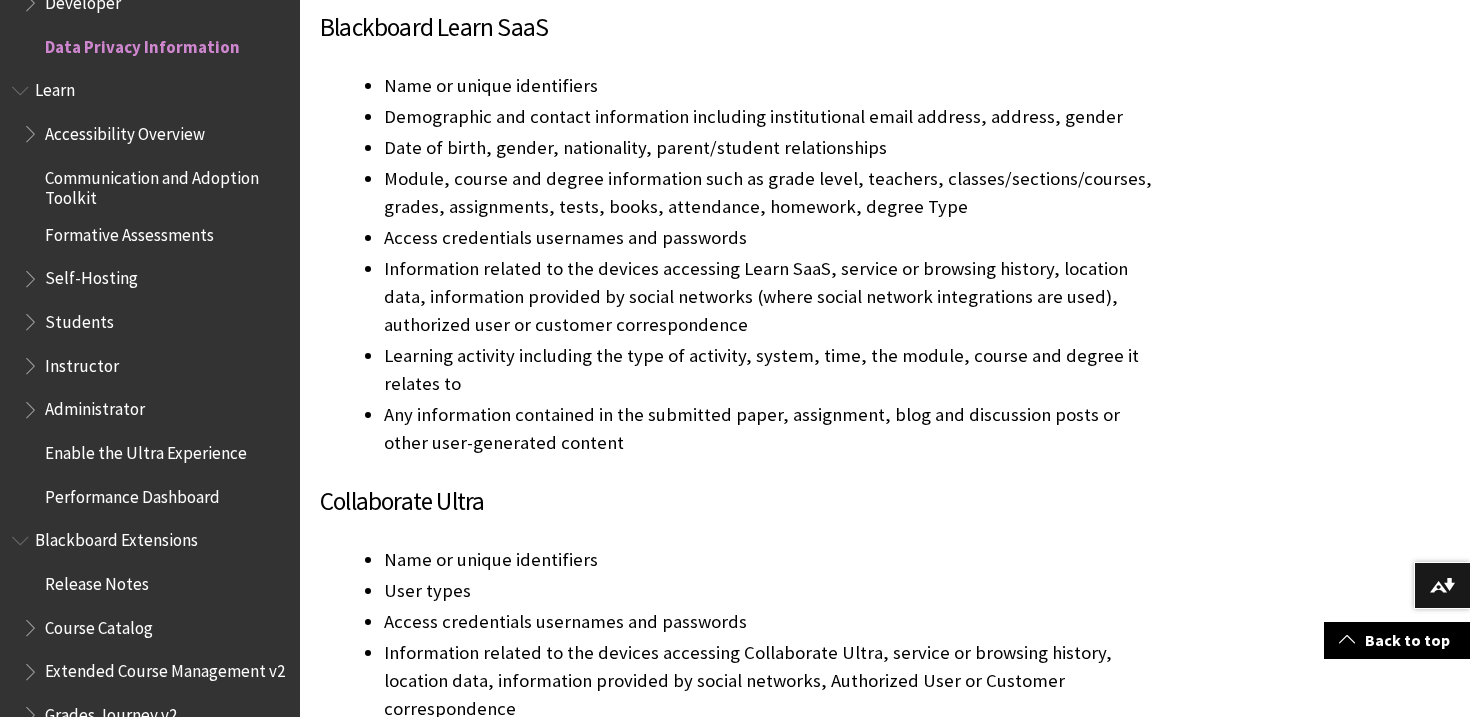 click on "Learning activity including the type of activity, system, time, the module, course and degree it relates to" at bounding box center (769, 370) 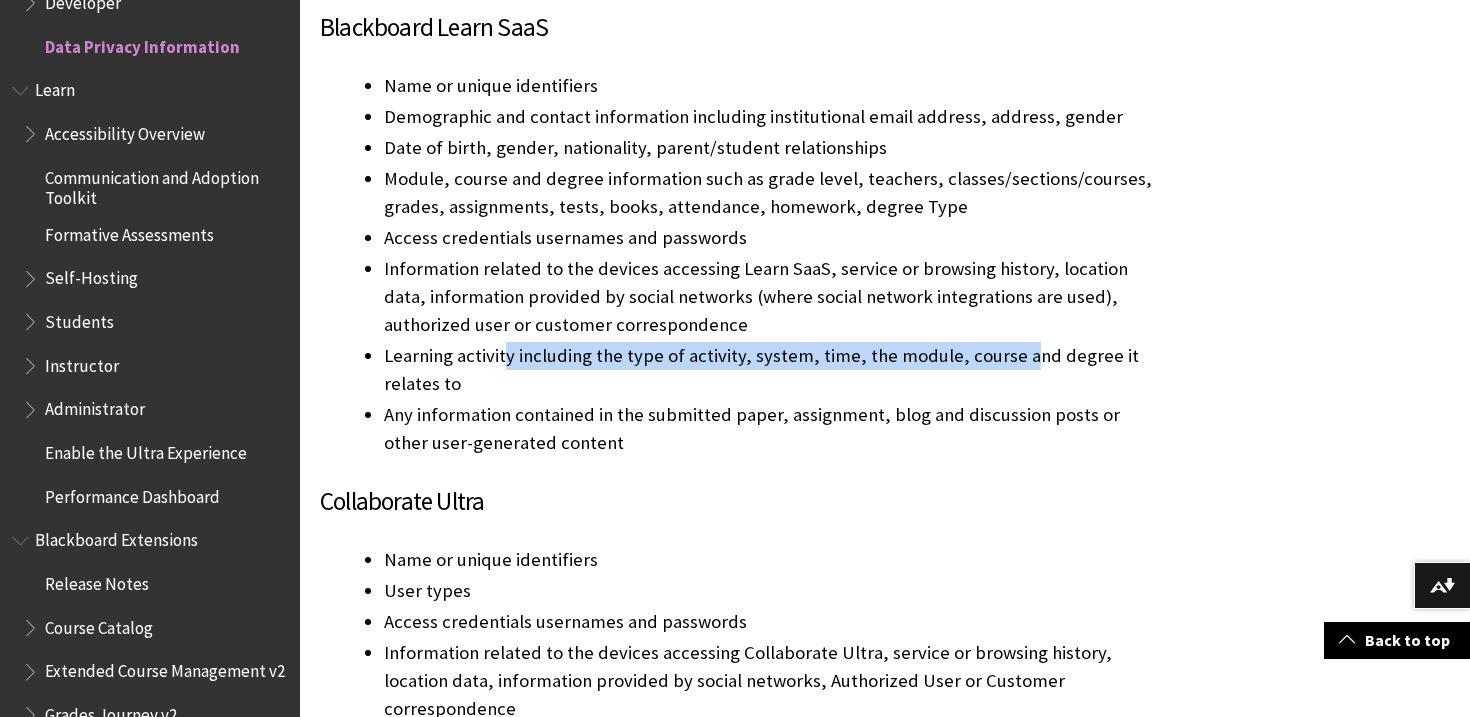 drag, startPoint x: 508, startPoint y: 368, endPoint x: 1017, endPoint y: 355, distance: 509.166 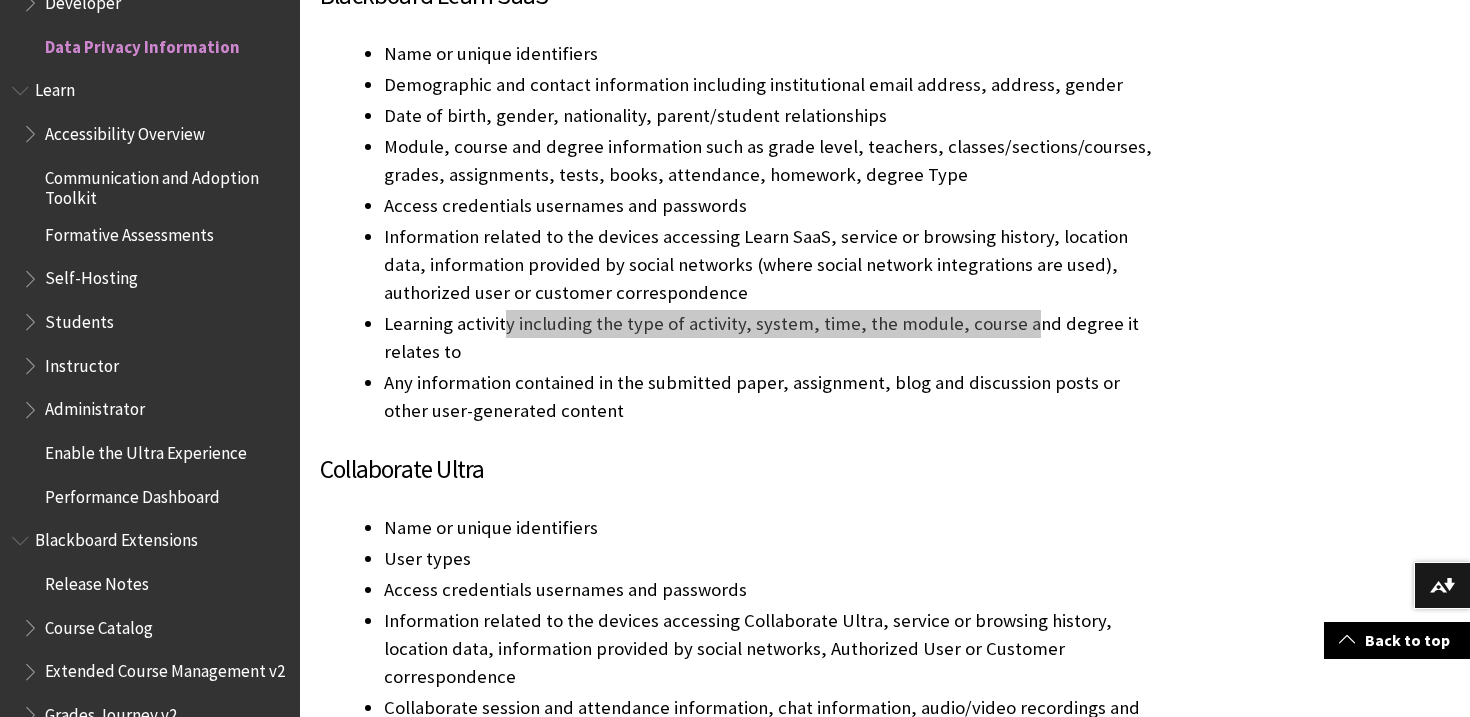 scroll, scrollTop: 2005, scrollLeft: 0, axis: vertical 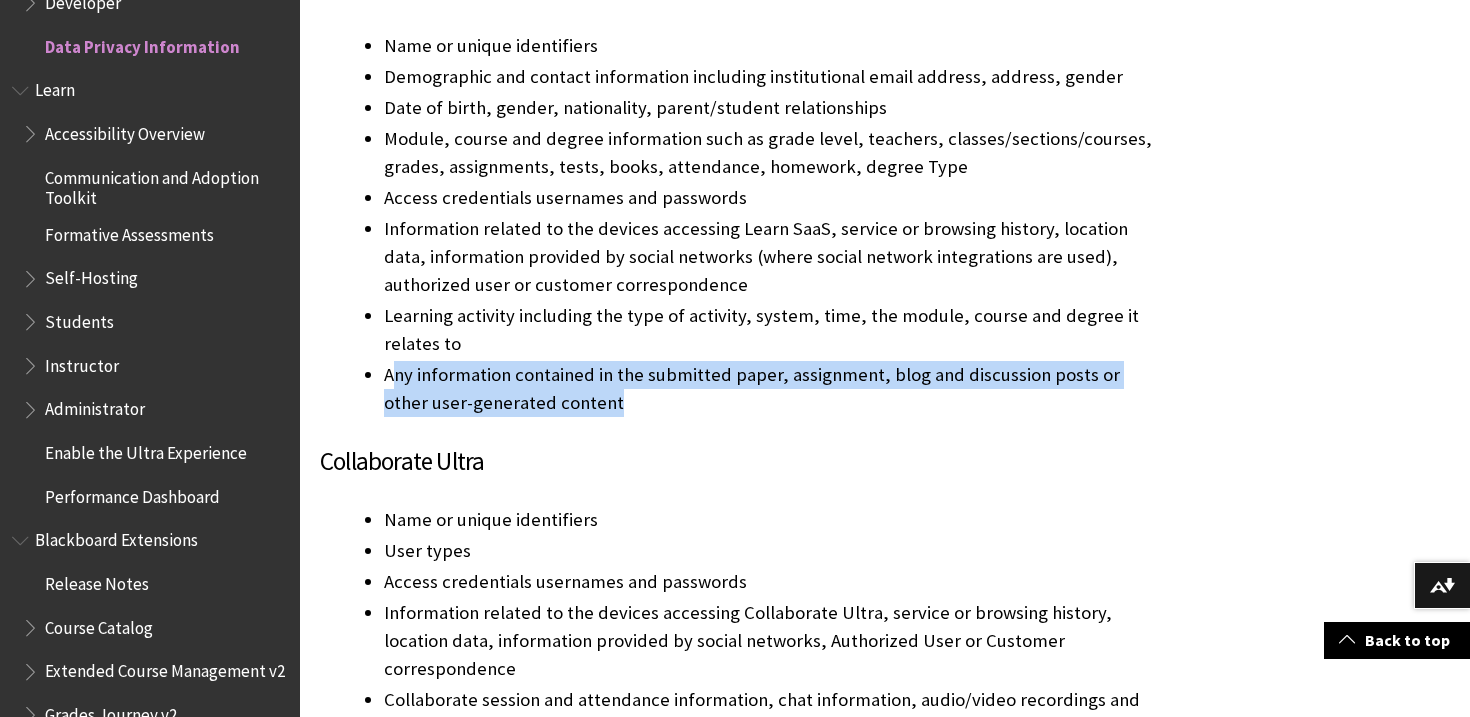 drag, startPoint x: 392, startPoint y: 377, endPoint x: 844, endPoint y: 405, distance: 452.86642 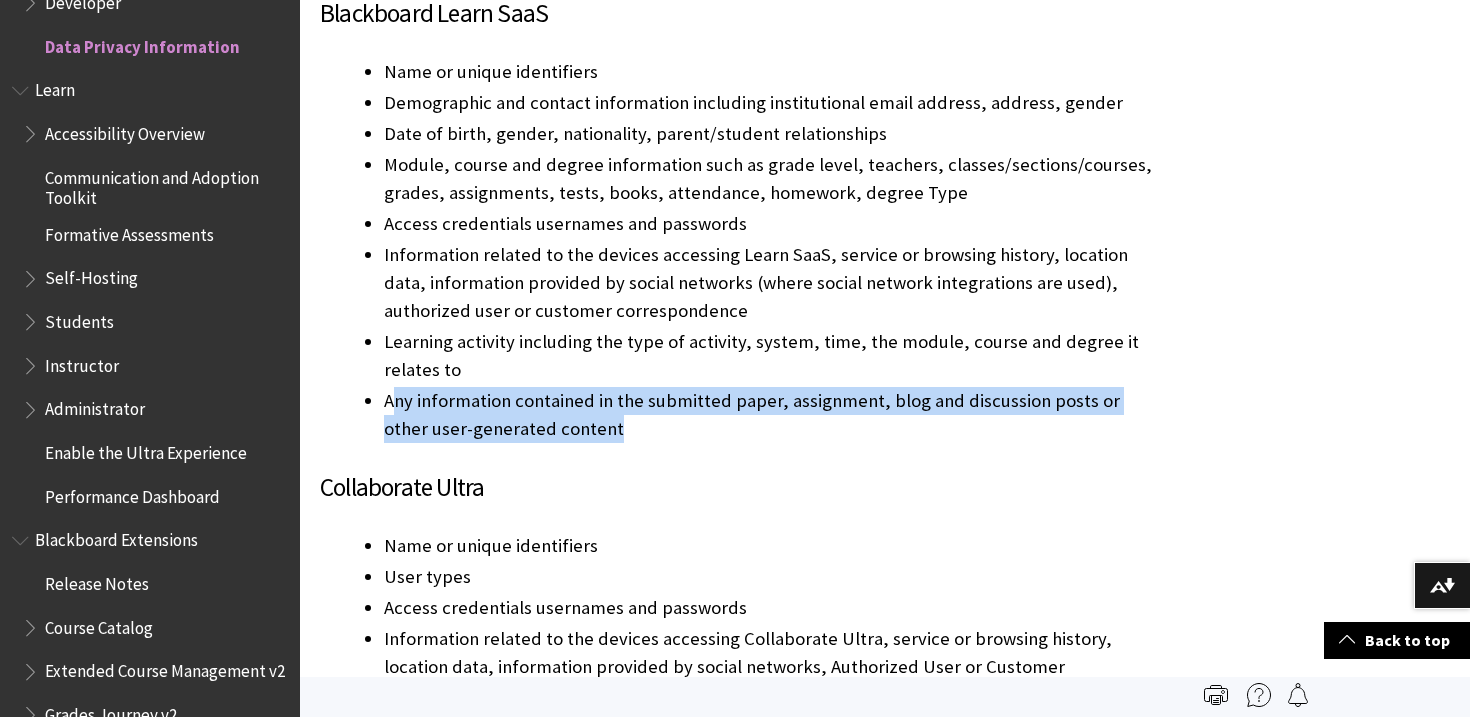 scroll, scrollTop: 1978, scrollLeft: 0, axis: vertical 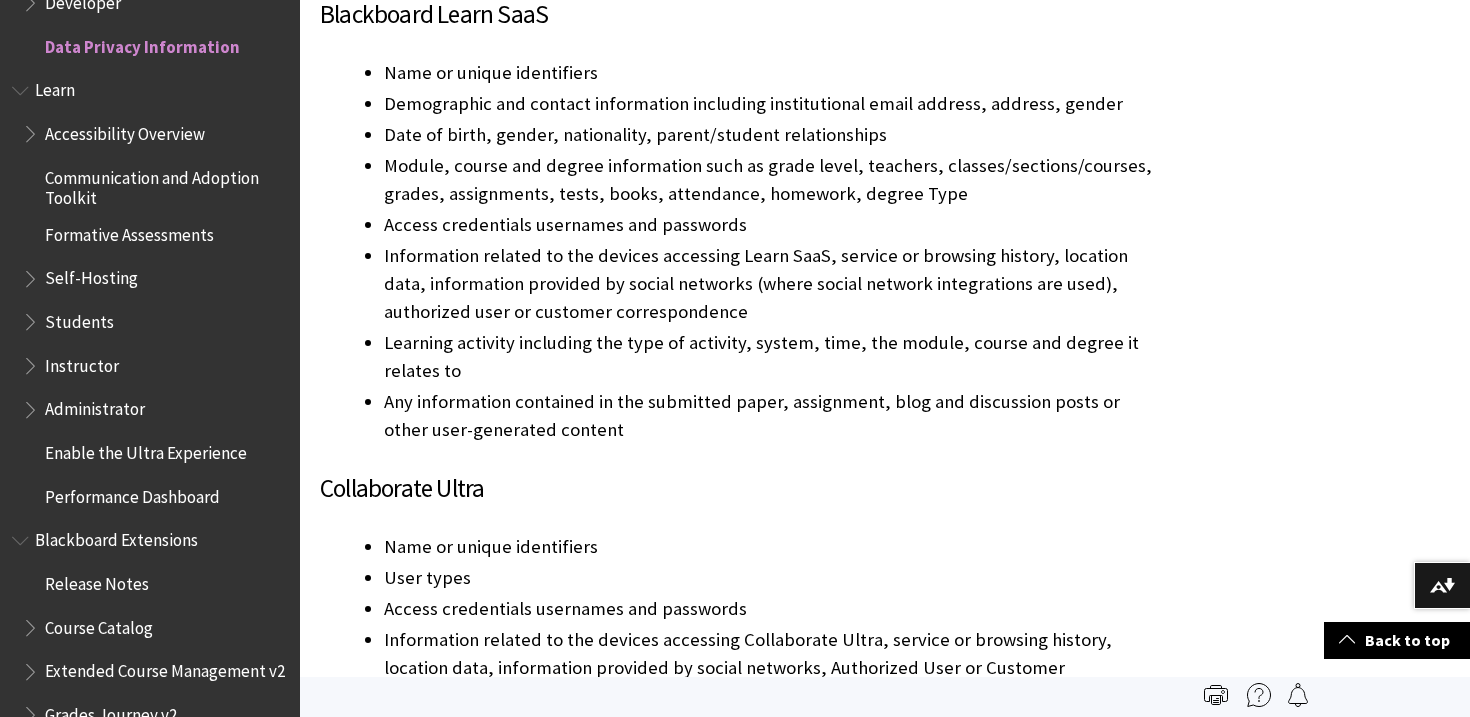 drag, startPoint x: 414, startPoint y: 350, endPoint x: 587, endPoint y: 339, distance: 173.34937 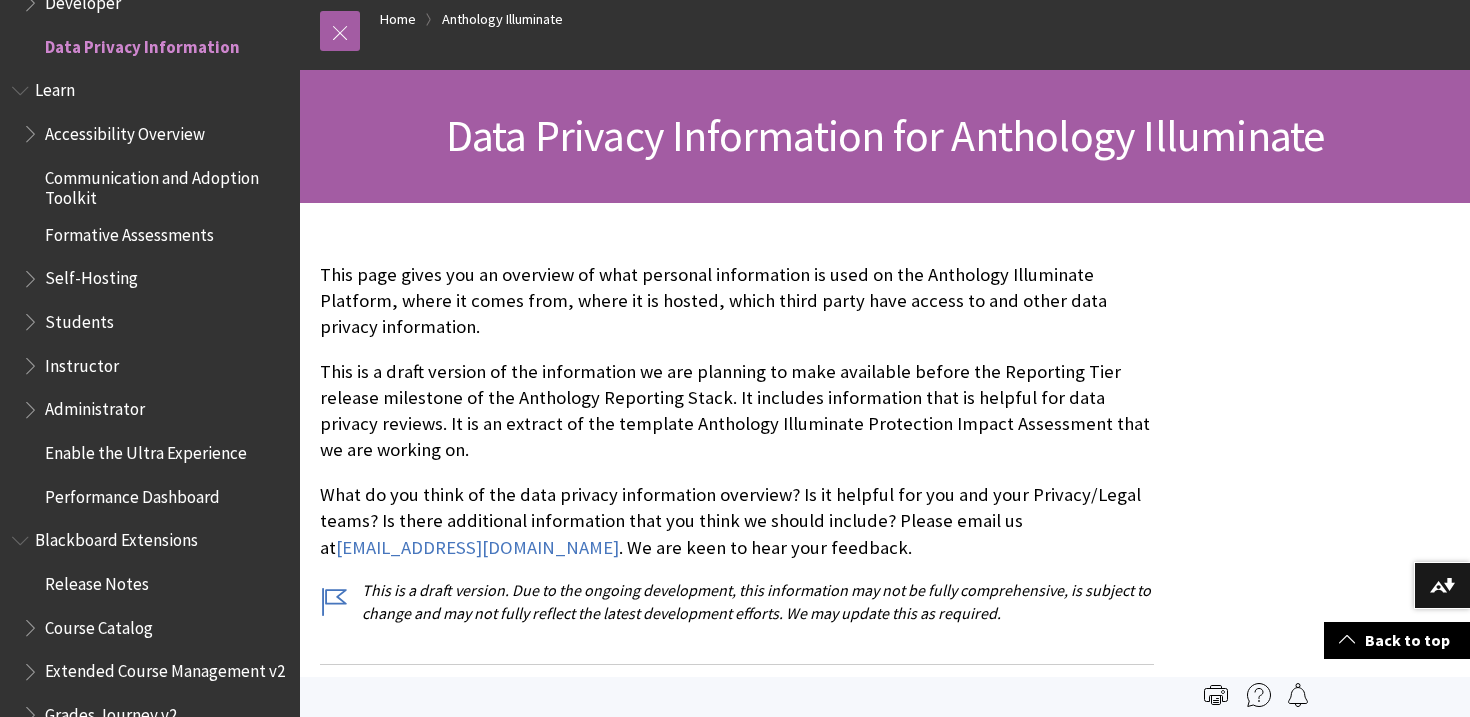 scroll, scrollTop: 0, scrollLeft: 0, axis: both 